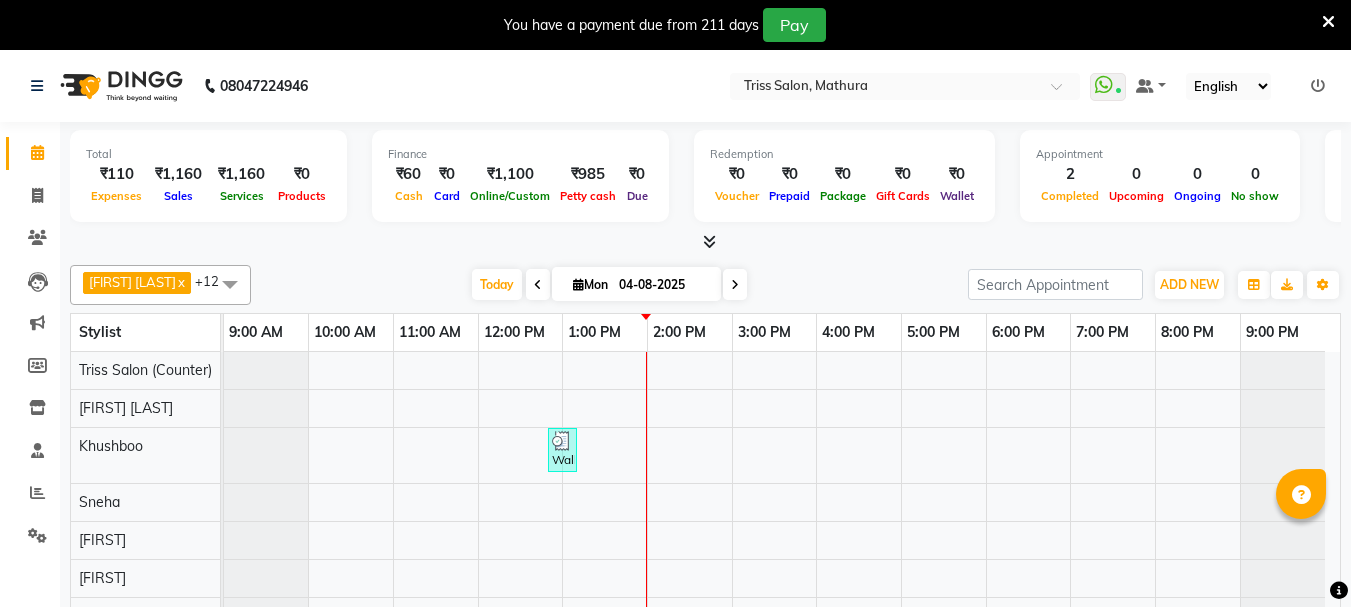 scroll, scrollTop: 0, scrollLeft: 0, axis: both 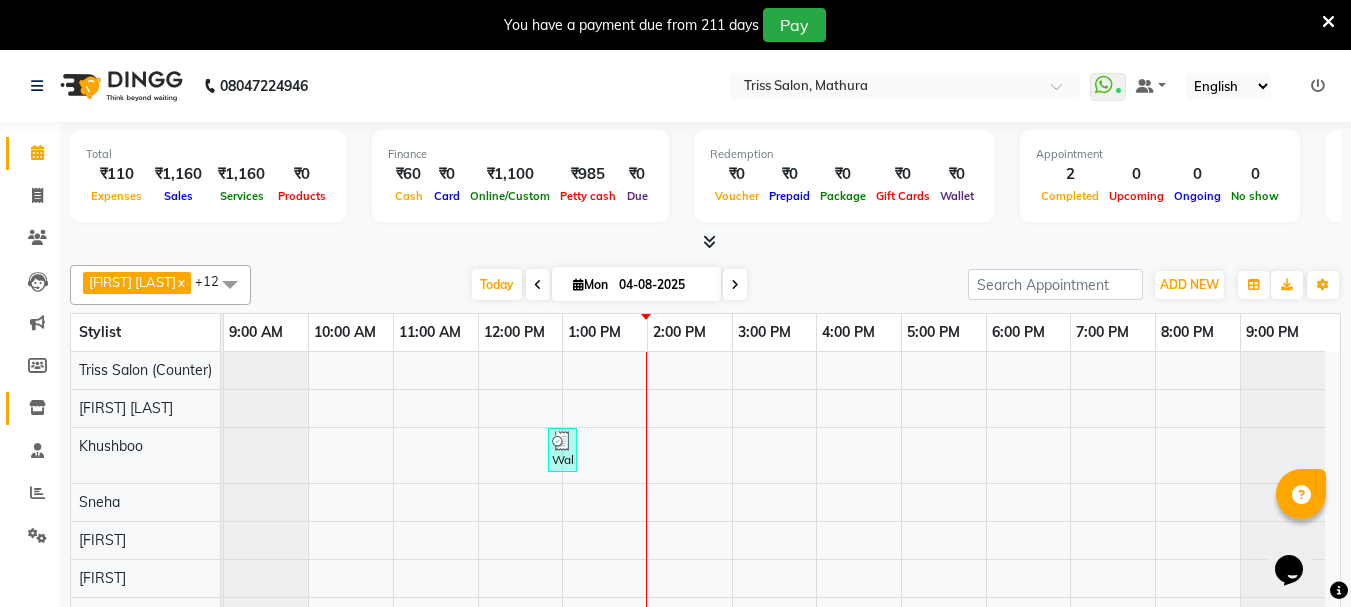 click 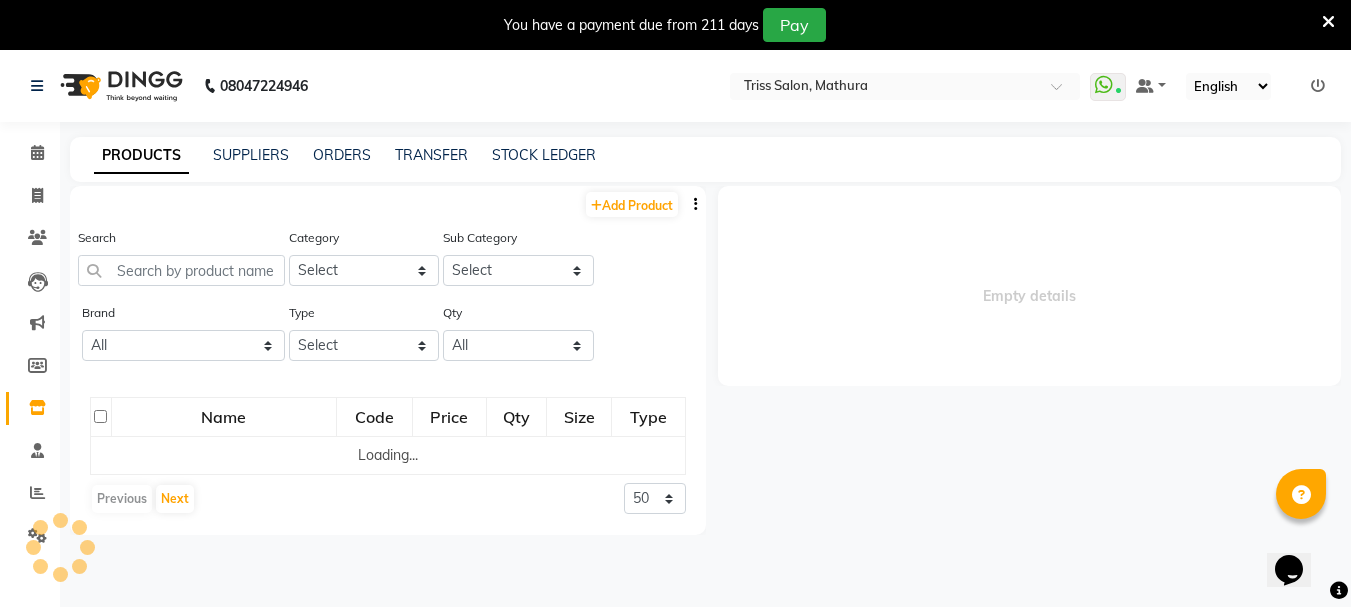 select 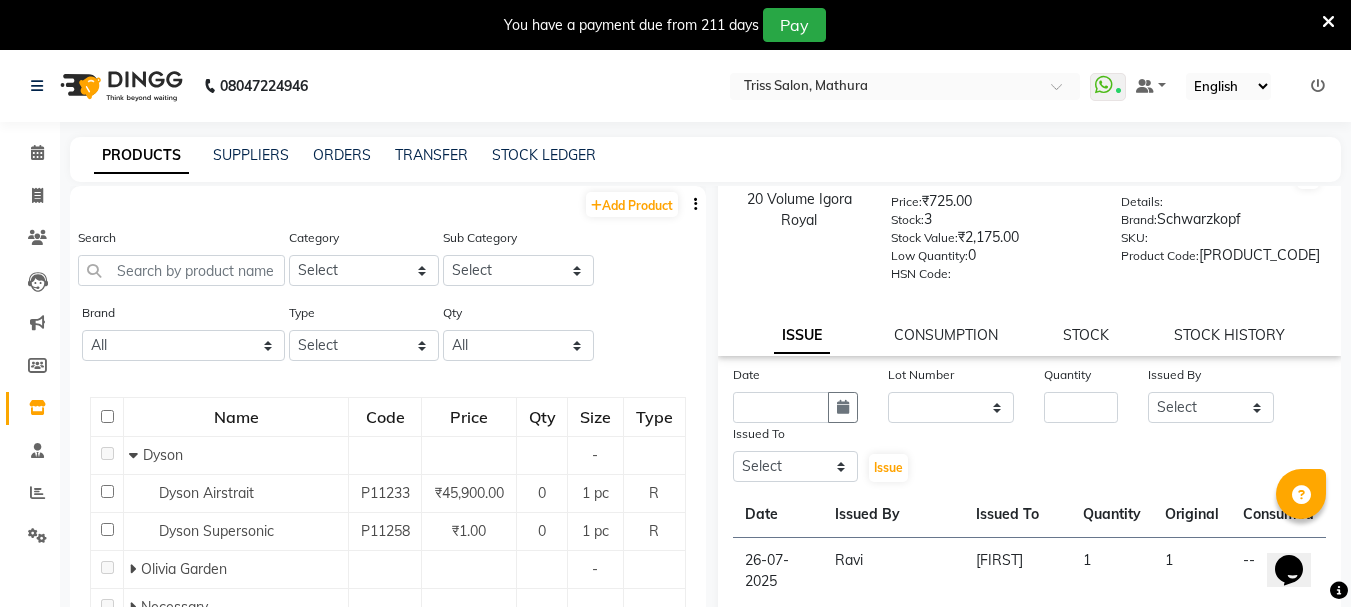 scroll, scrollTop: 51, scrollLeft: 0, axis: vertical 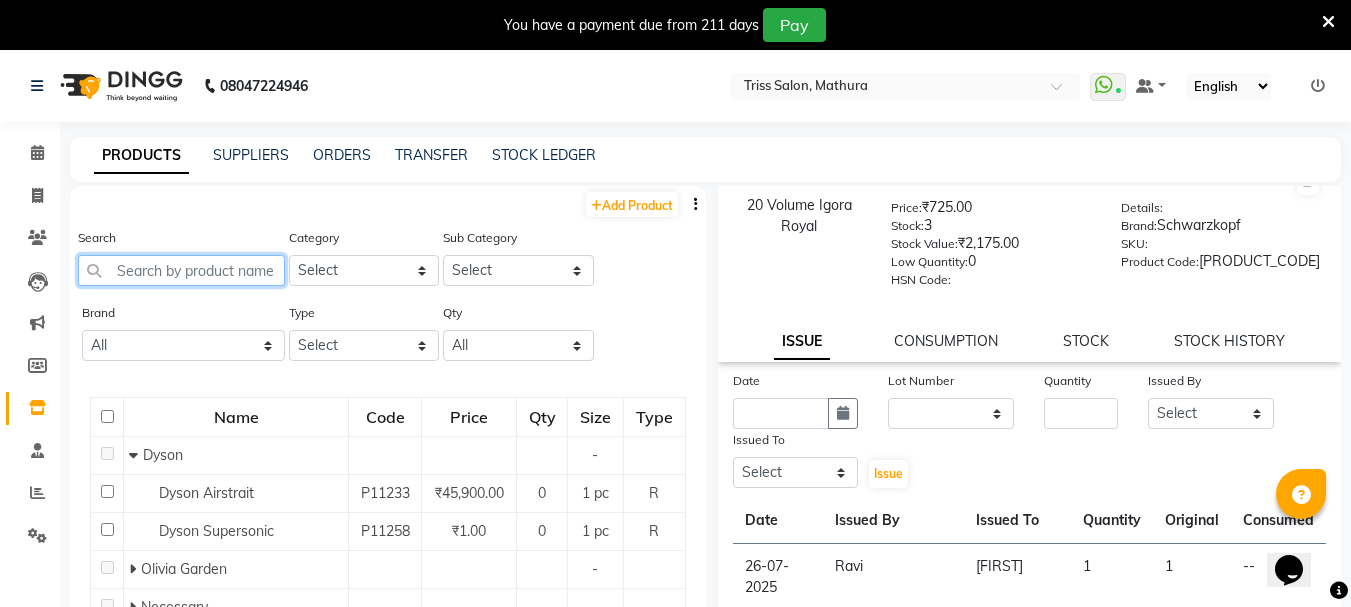 click 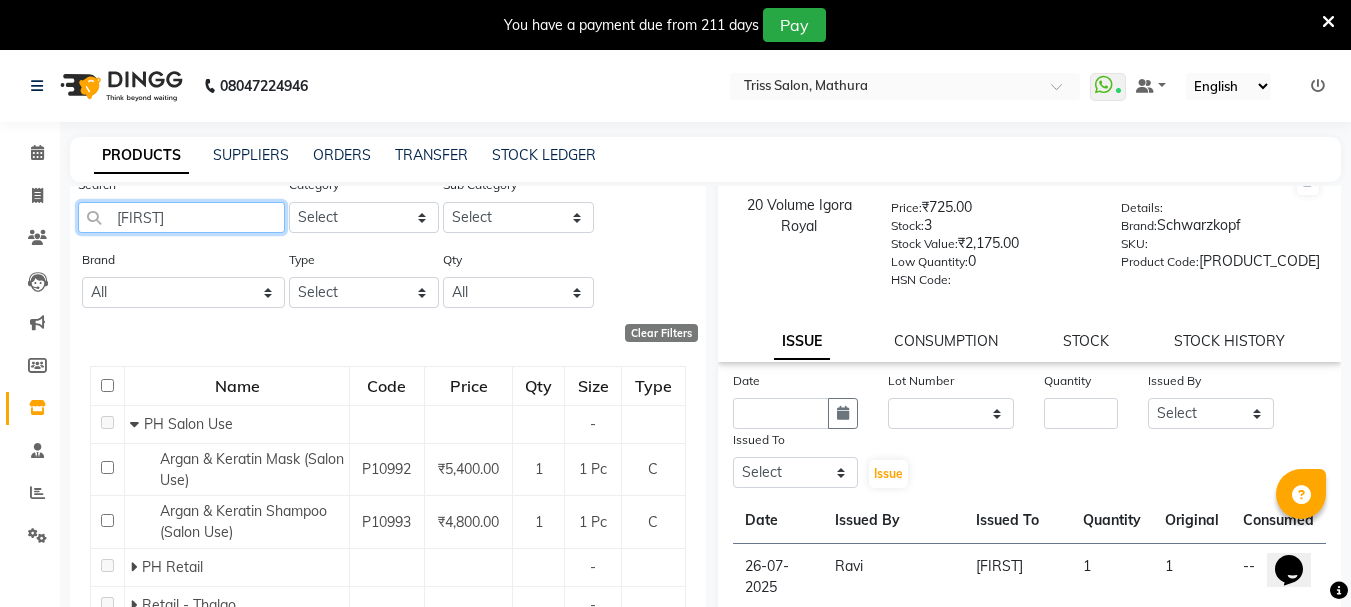 scroll, scrollTop: 98, scrollLeft: 0, axis: vertical 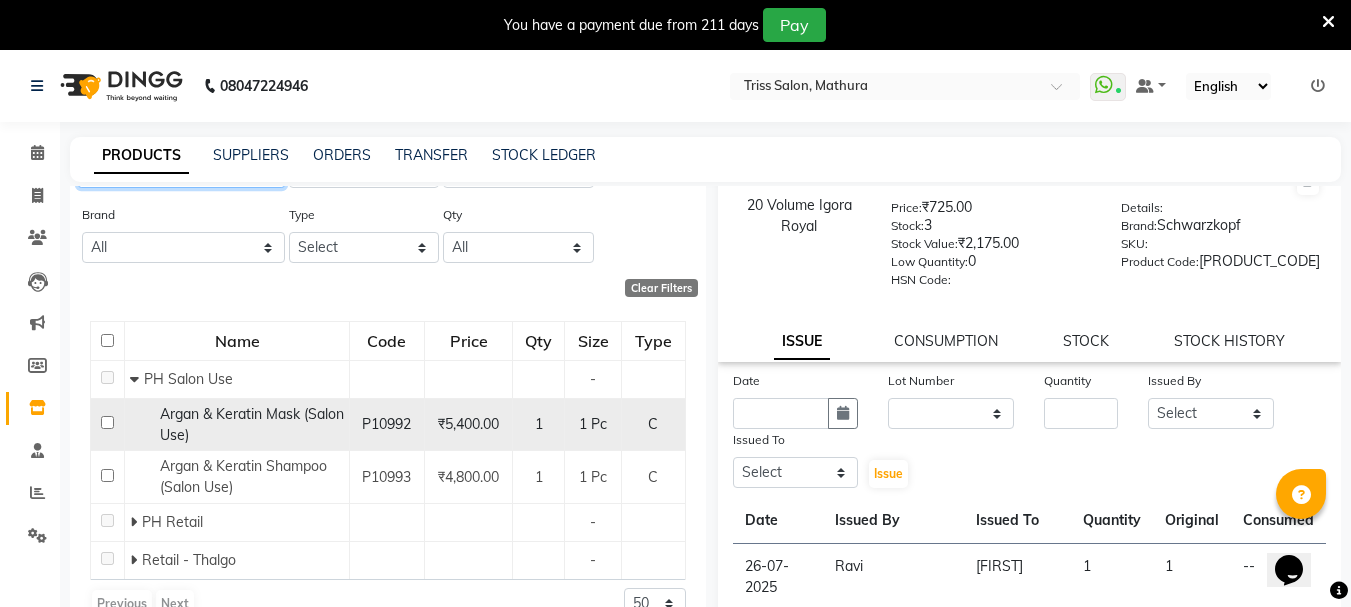 type on "[FIRST]" 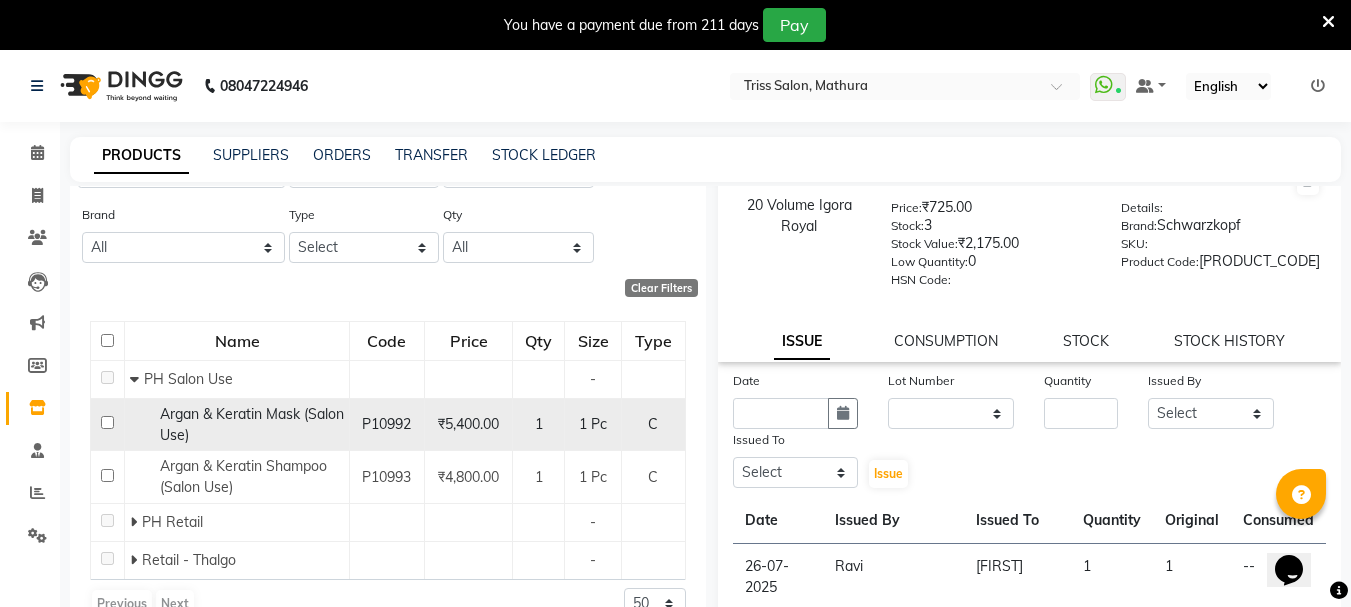 click 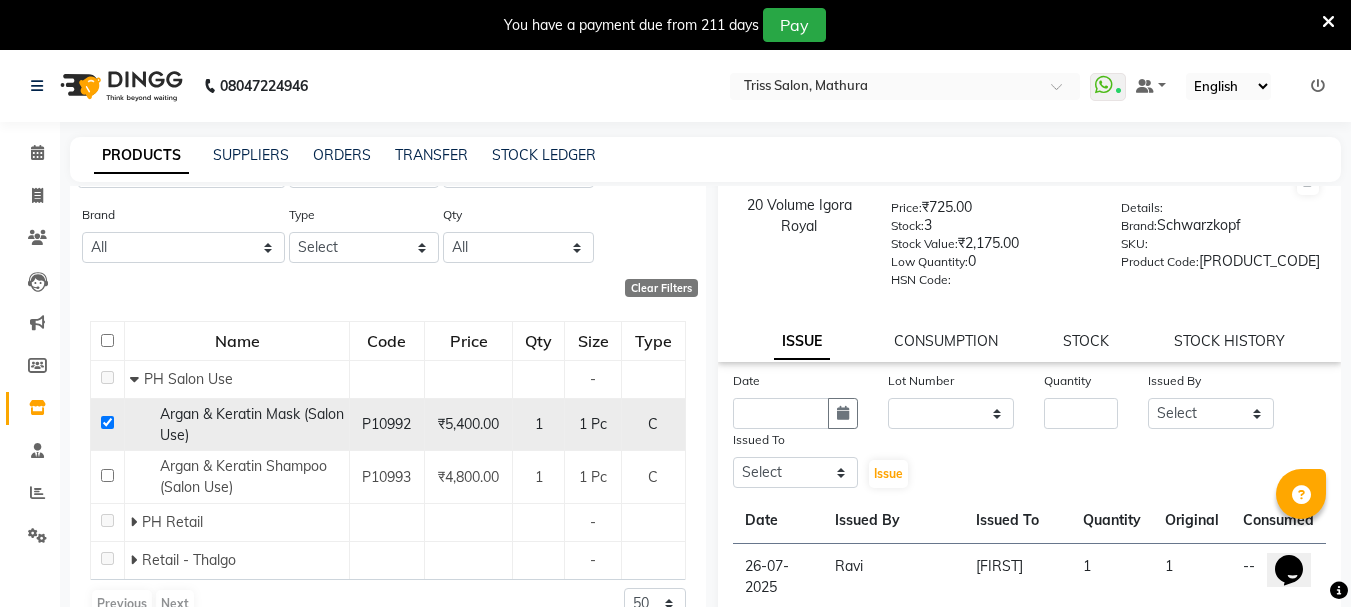 checkbox on "true" 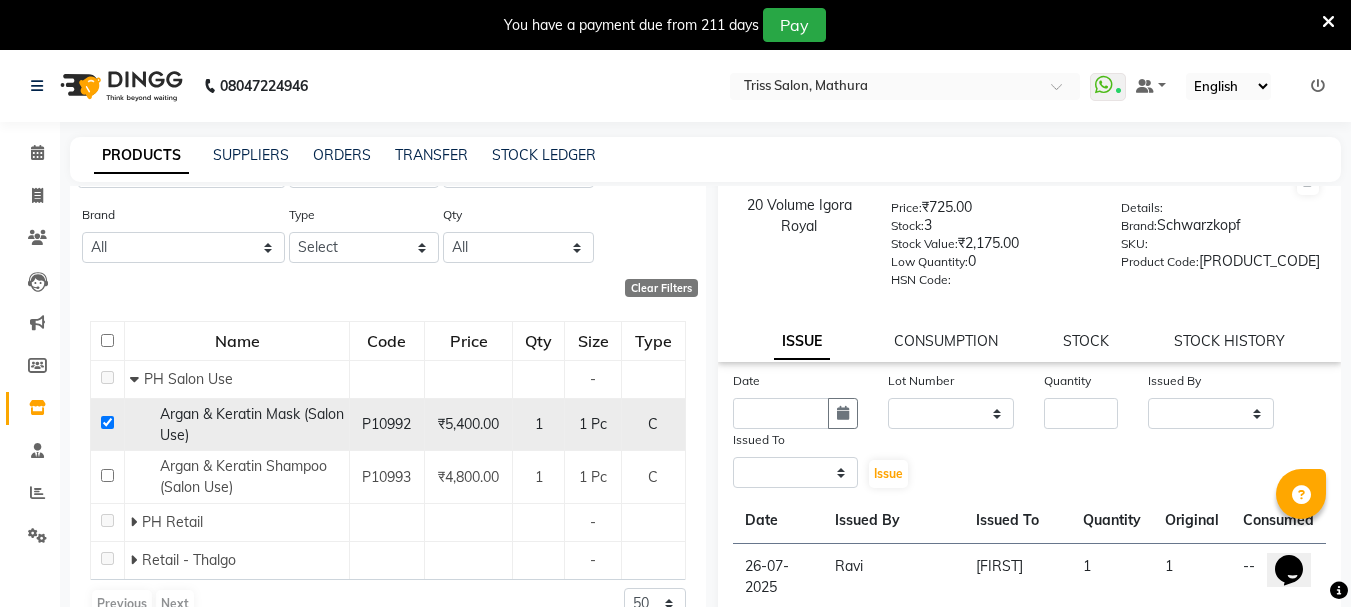 scroll, scrollTop: 0, scrollLeft: 0, axis: both 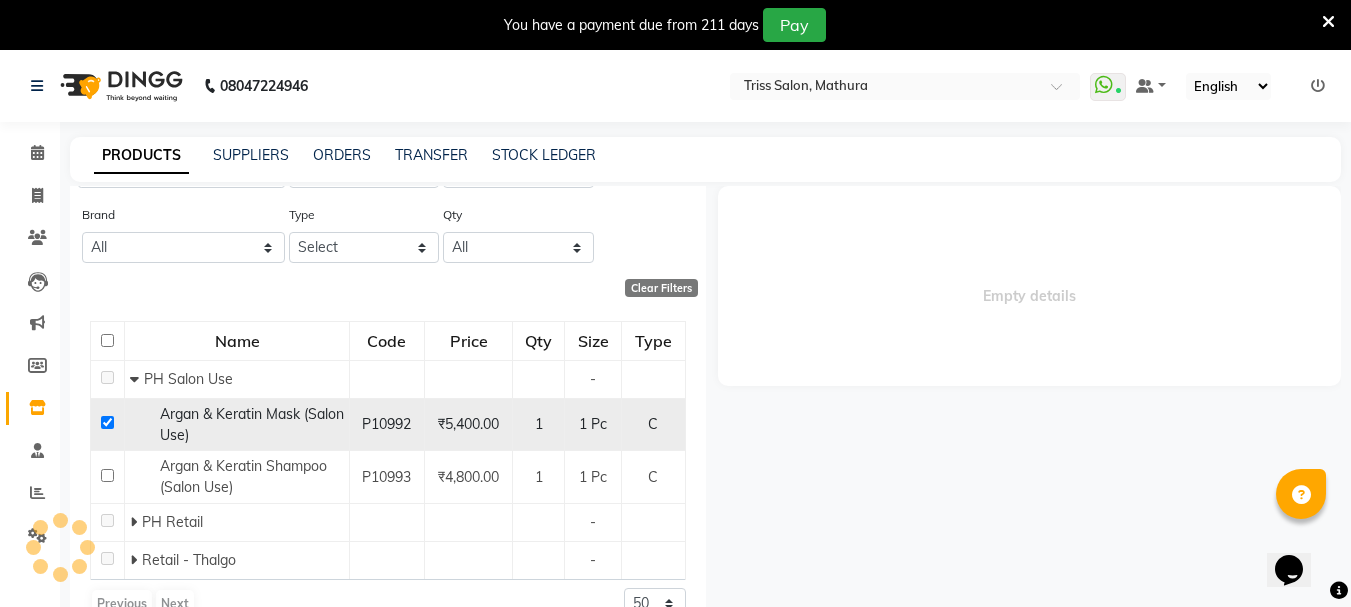 select 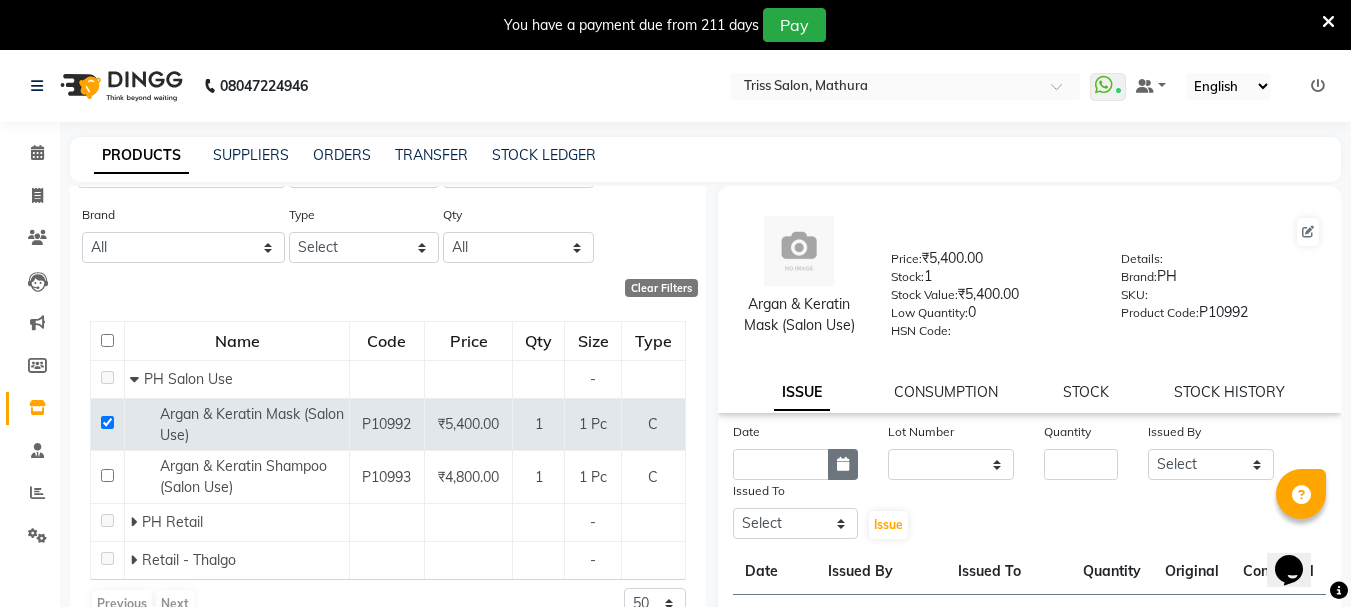 click 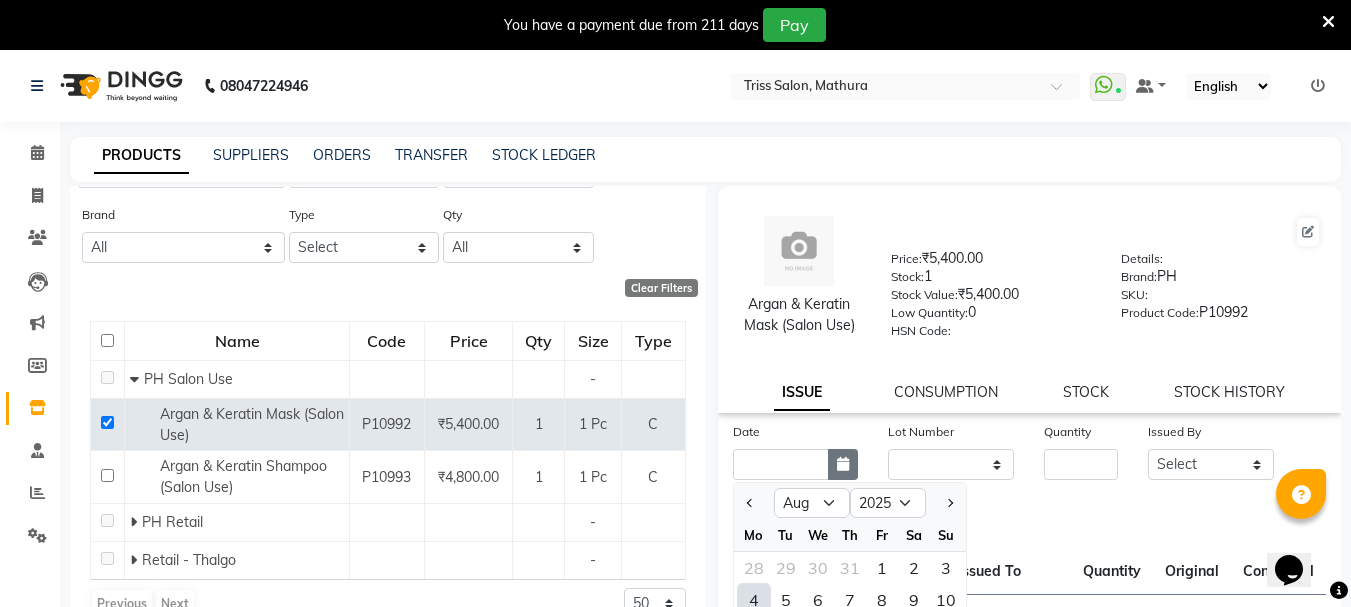 scroll, scrollTop: 9, scrollLeft: 0, axis: vertical 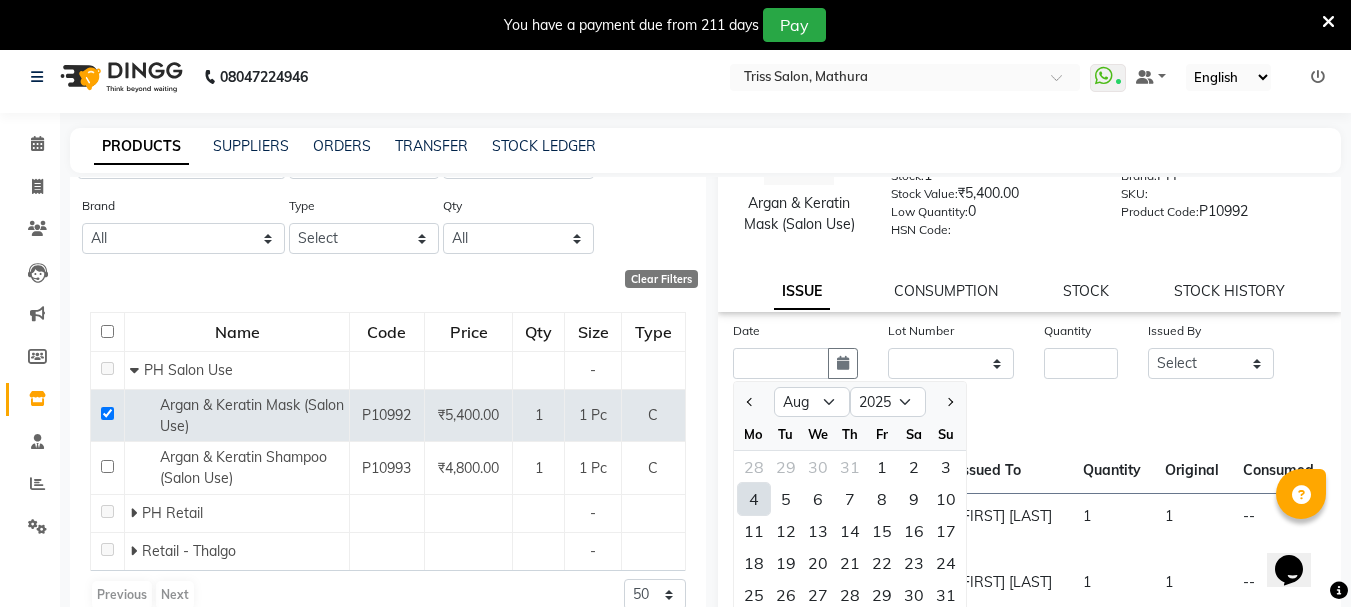 click on "4" 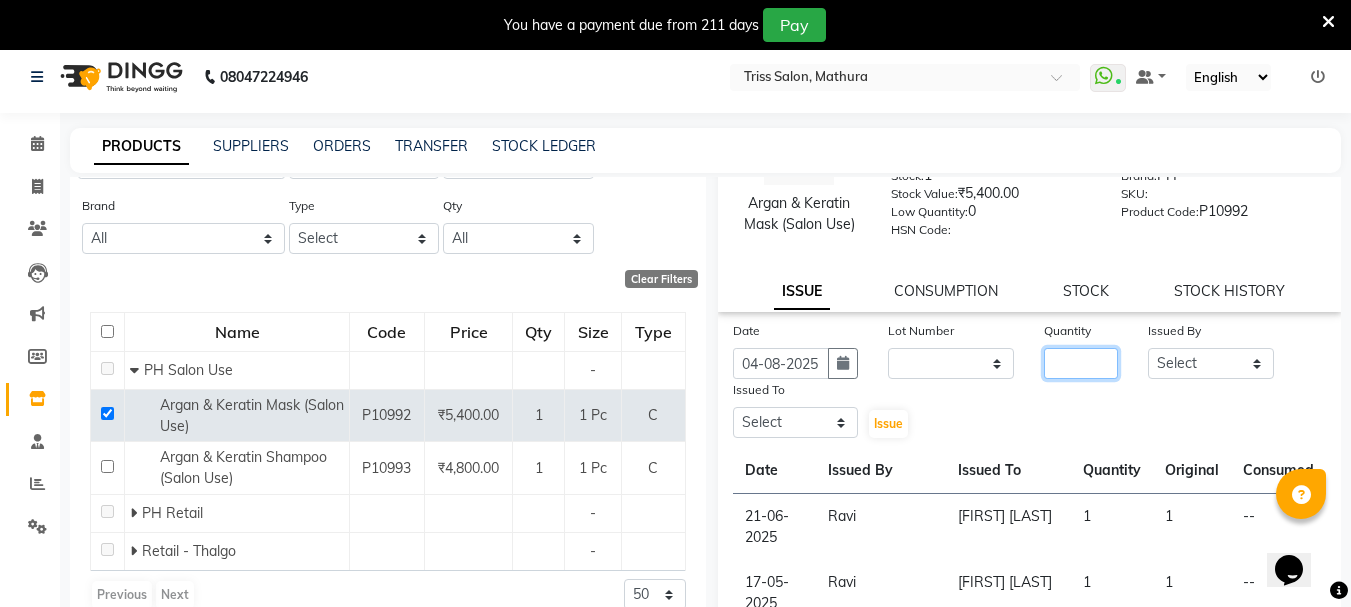 click 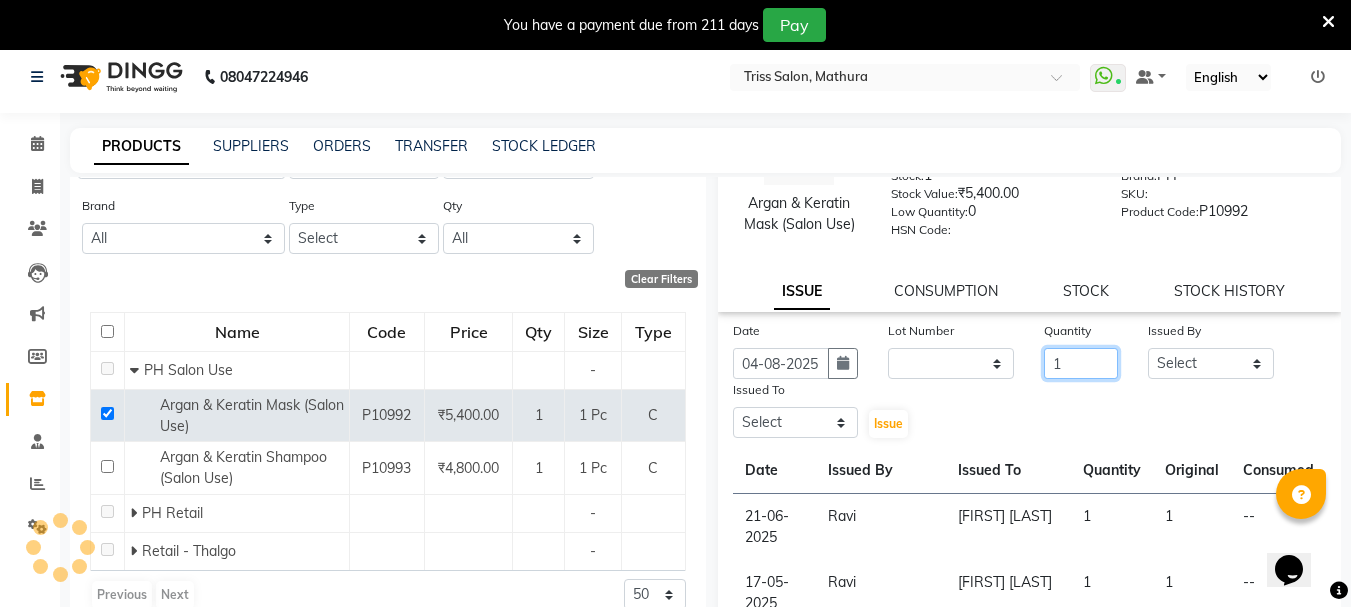 type on "1" 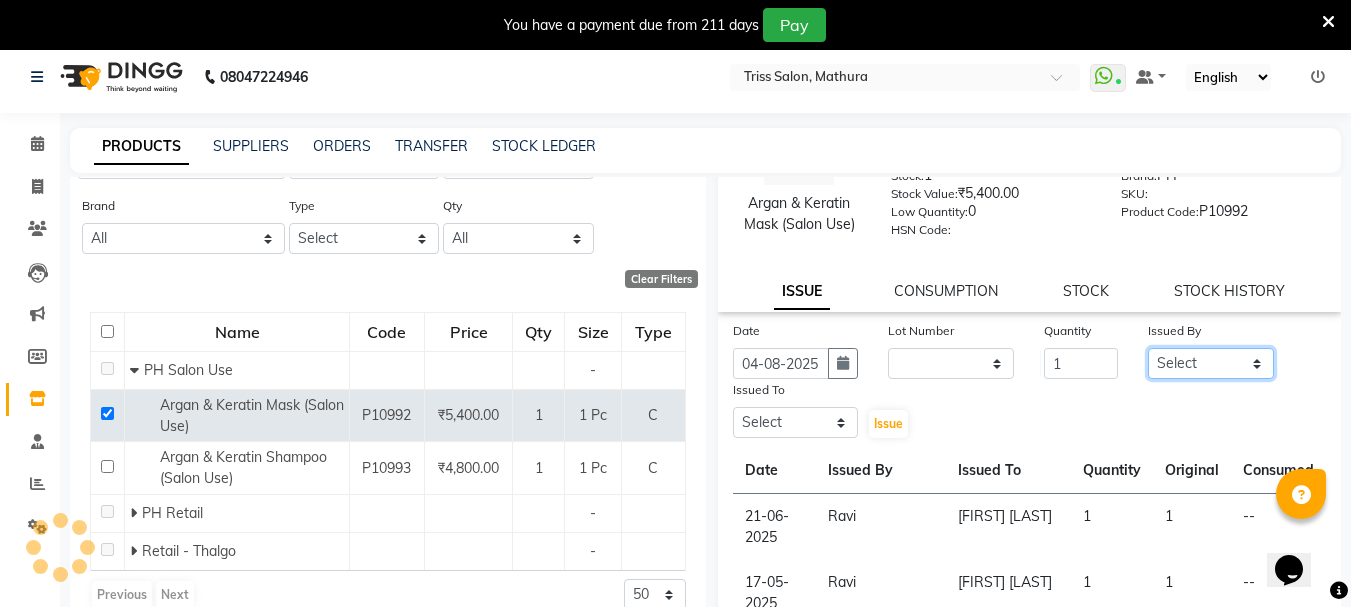 click on "Select [FIRST] [FIRST] [FIRST] [FIRST] [FIRST] [FIRST] [FIRST] [FIRST] [FIRST] [FIRST] [FIRST] [FIRST] [FIRST] [FIRST] [FIRST] [FIRST]" 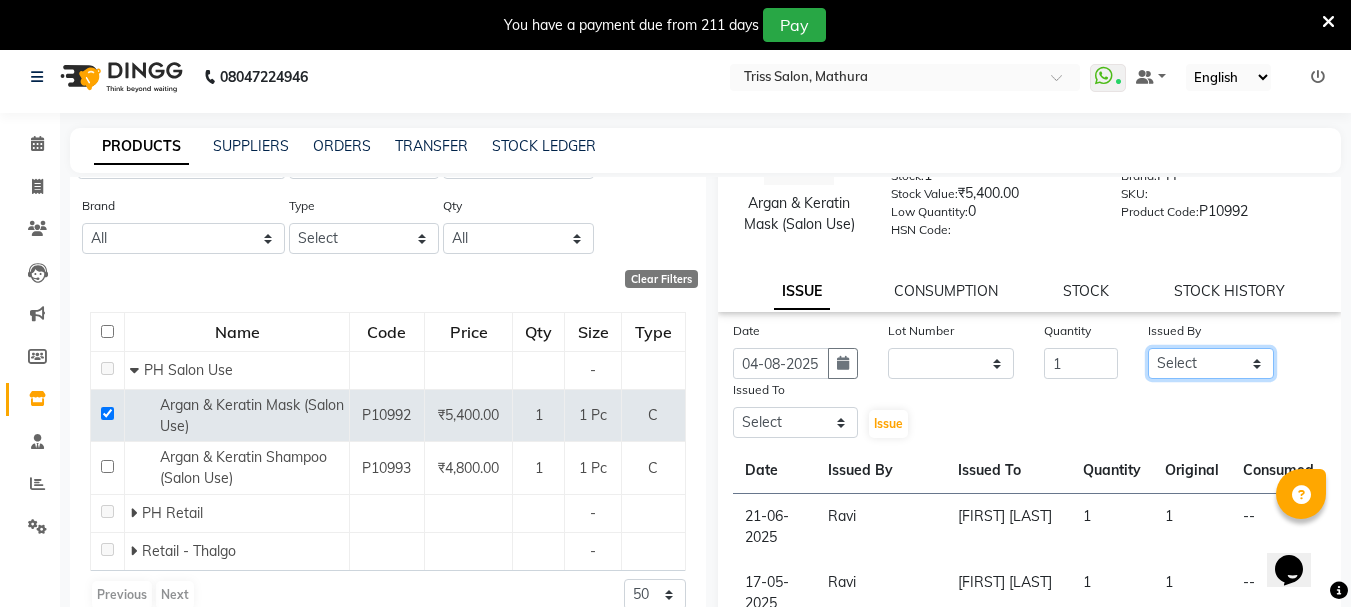 select on "52346" 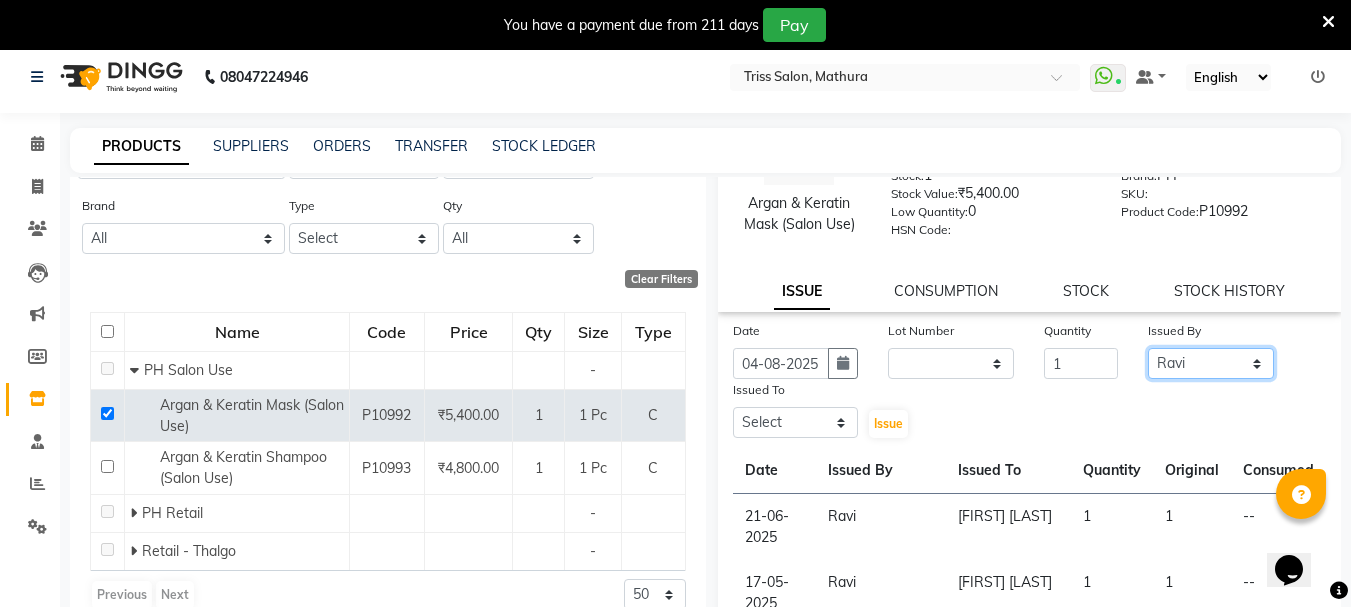 click on "Select [FIRST] [FIRST] [FIRST] [FIRST] [FIRST] [FIRST] [FIRST] [FIRST] [FIRST] [FIRST] [FIRST] [FIRST] [FIRST] [FIRST] [FIRST] [FIRST]" 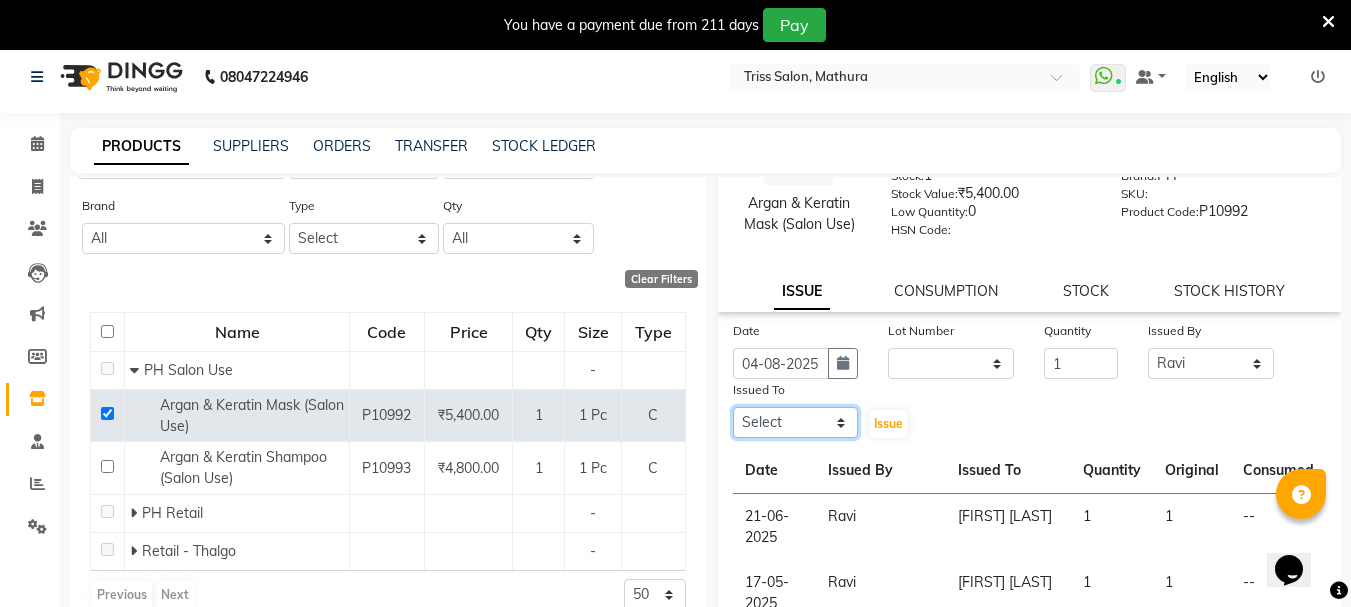 click on "Select [FIRST] [FIRST] [FIRST] [FIRST] [FIRST] [FIRST] [FIRST] [FIRST] [FIRST] [FIRST] [FIRST] [FIRST] [FIRST] [FIRST] [FIRST] [FIRST]" 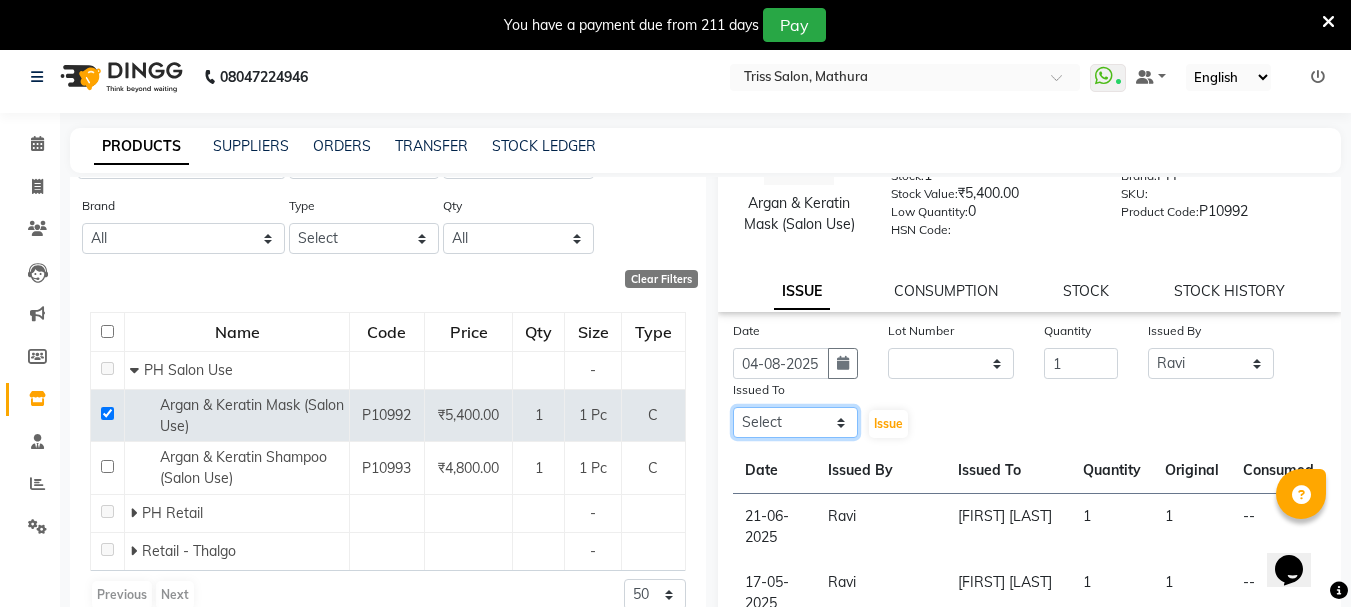 select on "61788" 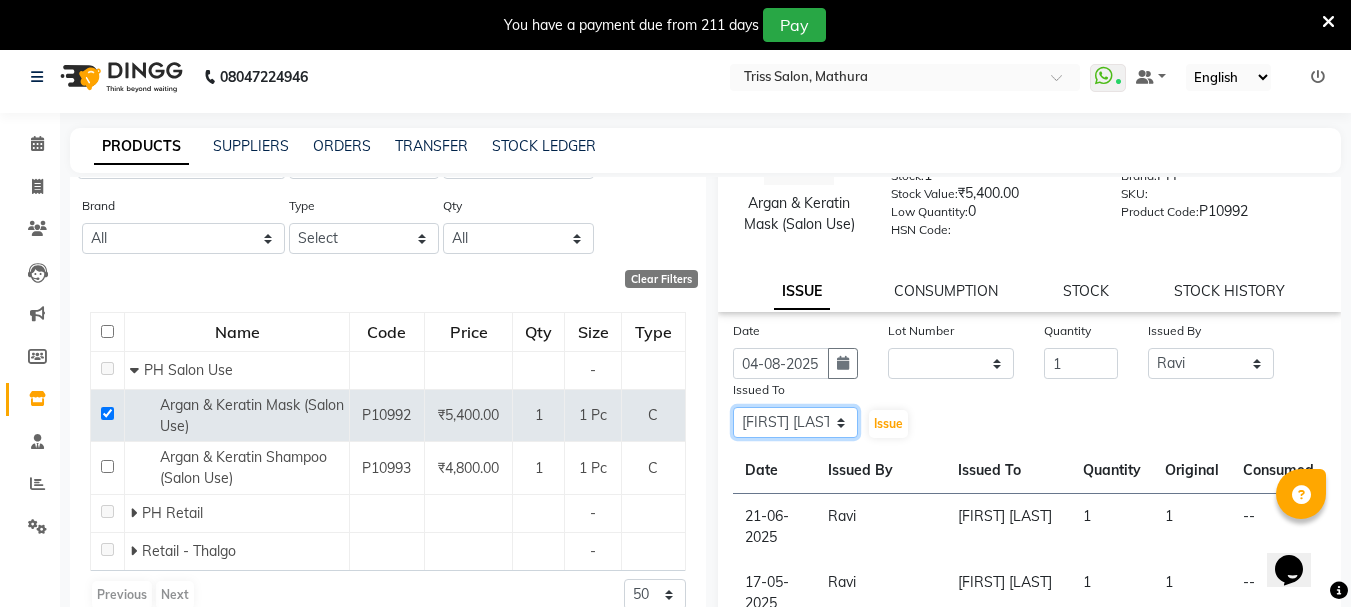 click on "Select [FIRST] [FIRST] [FIRST] [FIRST] [FIRST] [FIRST] [FIRST] [FIRST] [FIRST] [FIRST] [FIRST] [FIRST] [FIRST] [FIRST] [FIRST] [FIRST]" 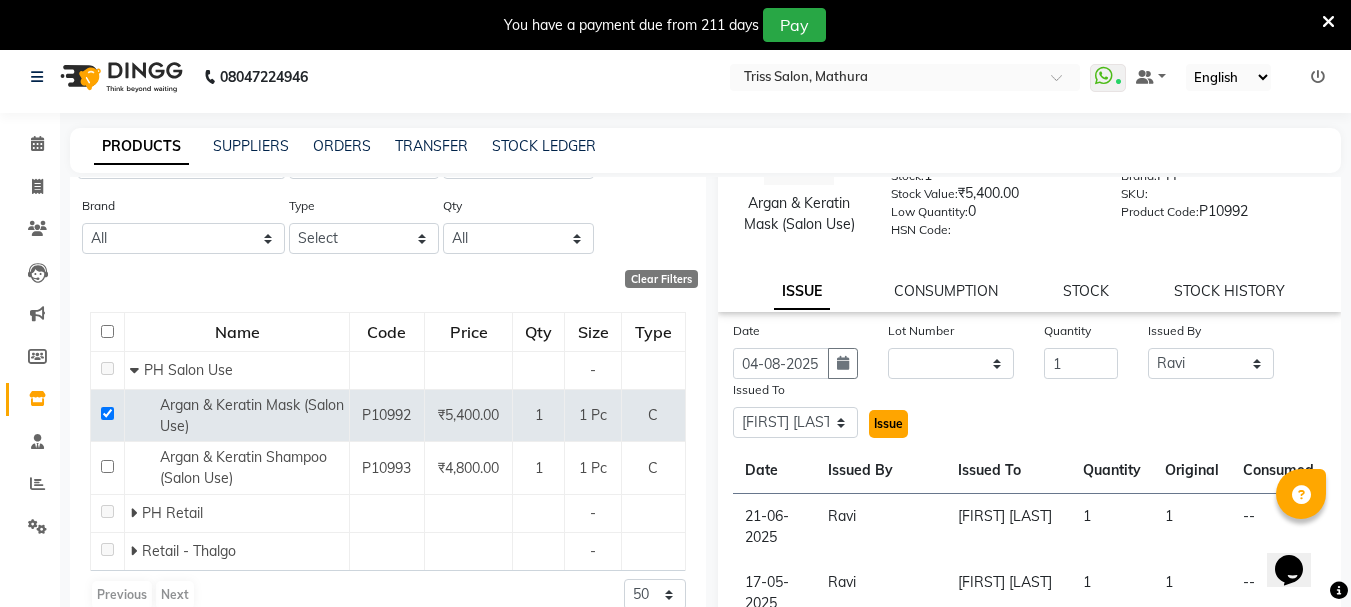 click on "Issue" 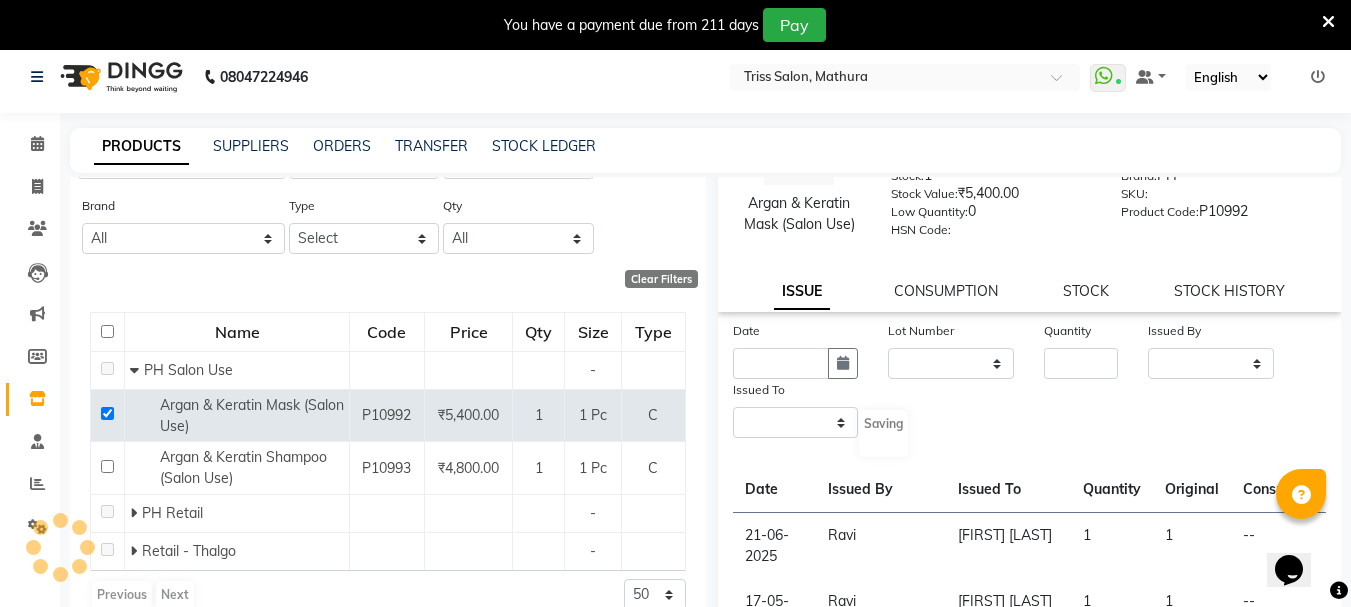 scroll, scrollTop: 0, scrollLeft: 0, axis: both 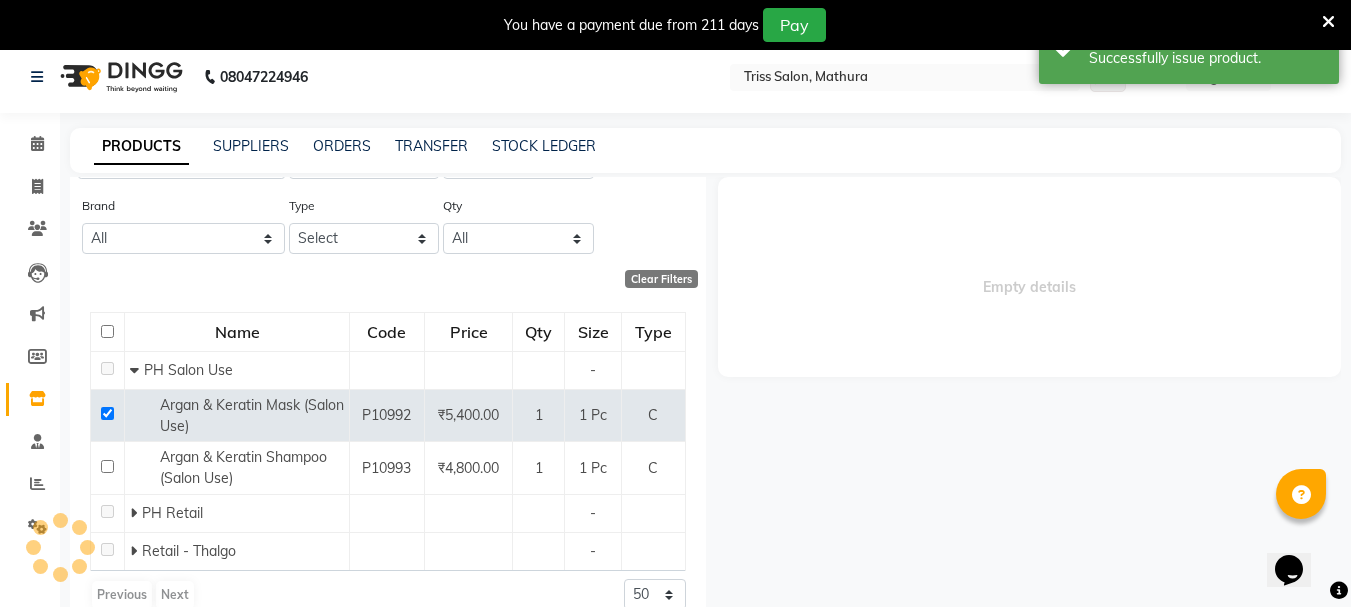 select 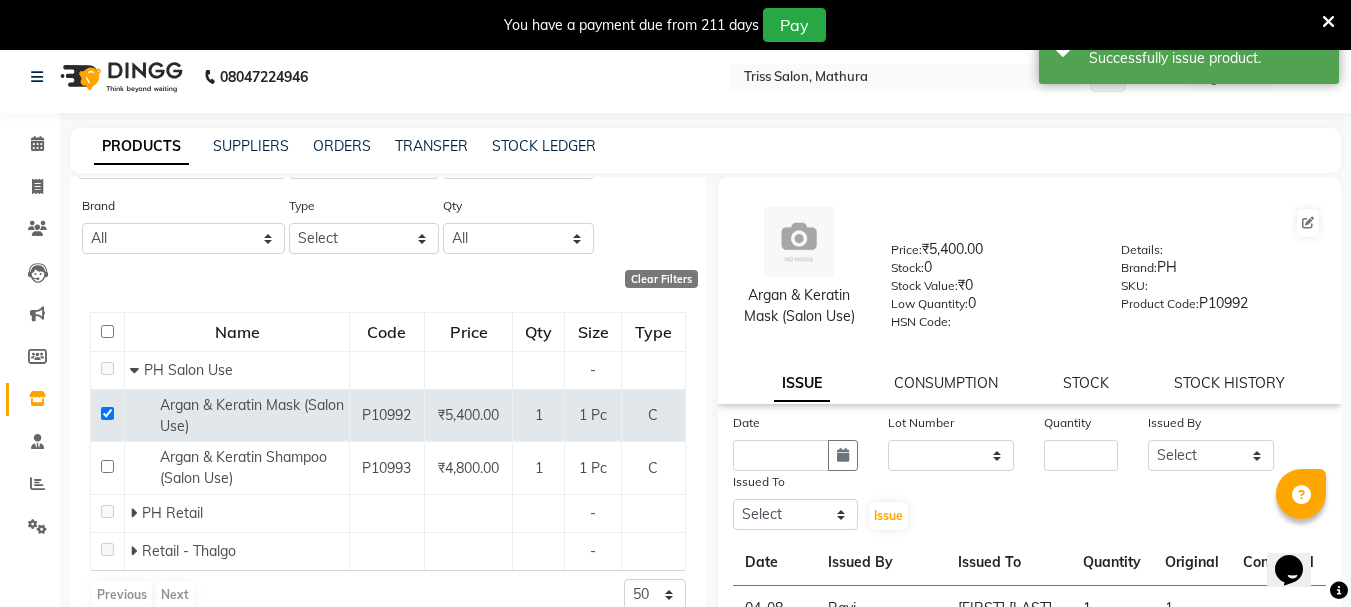 click 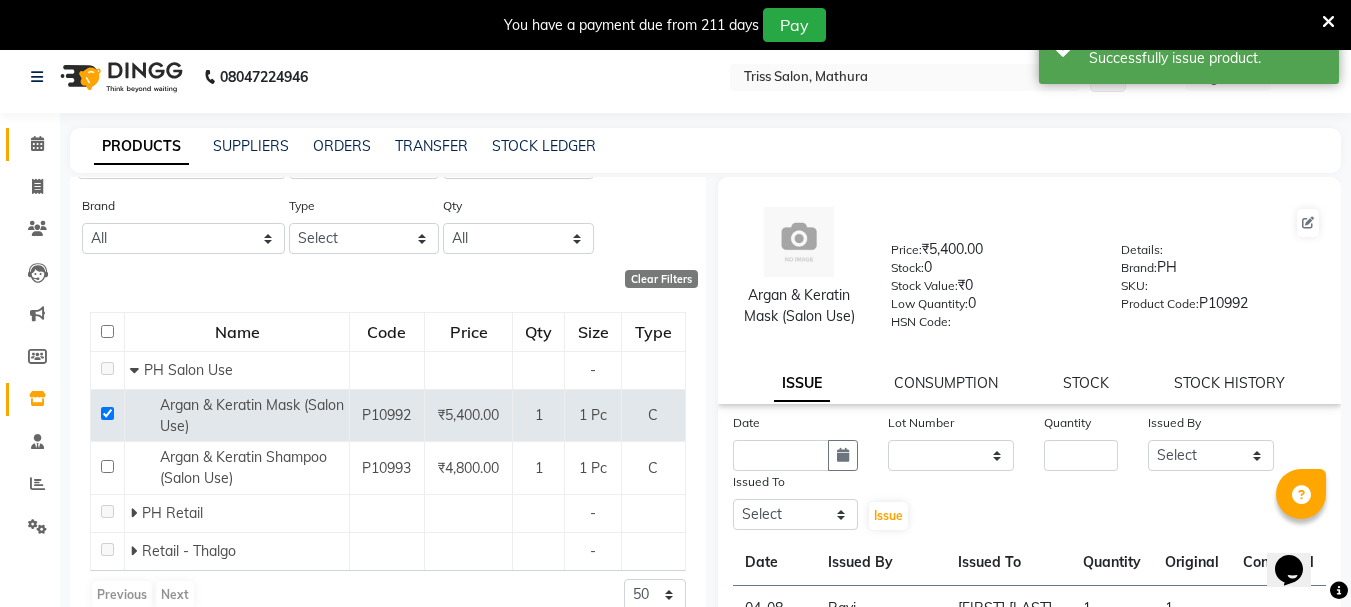 click on "Calendar" 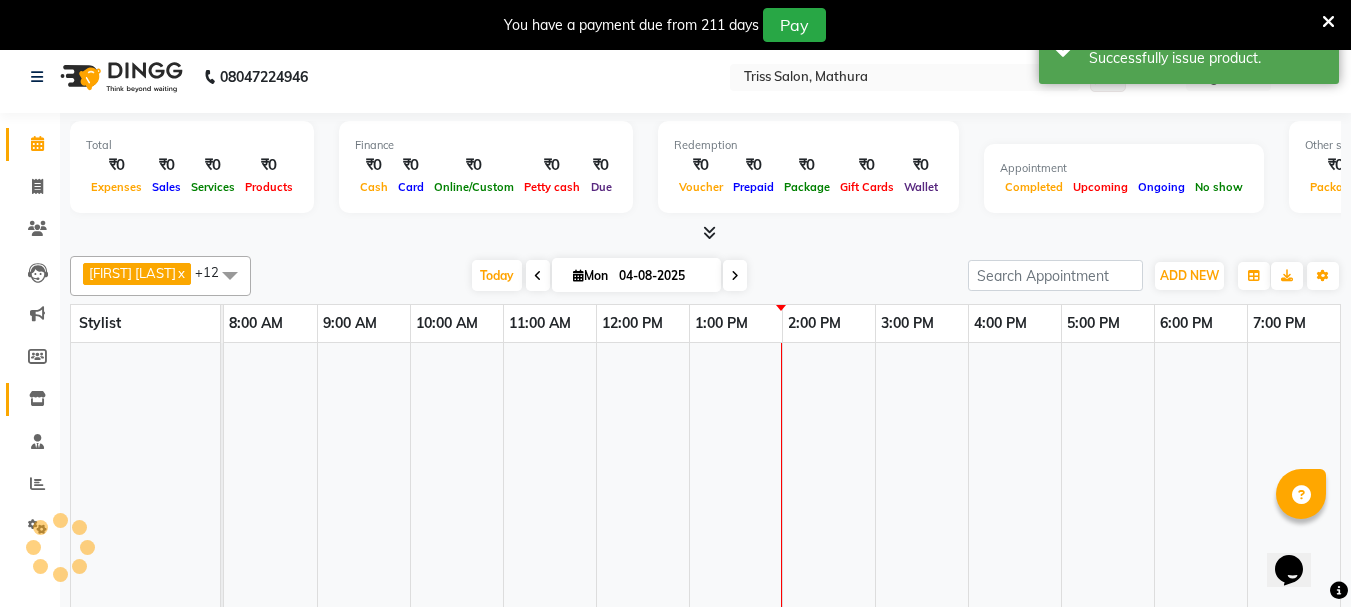 click 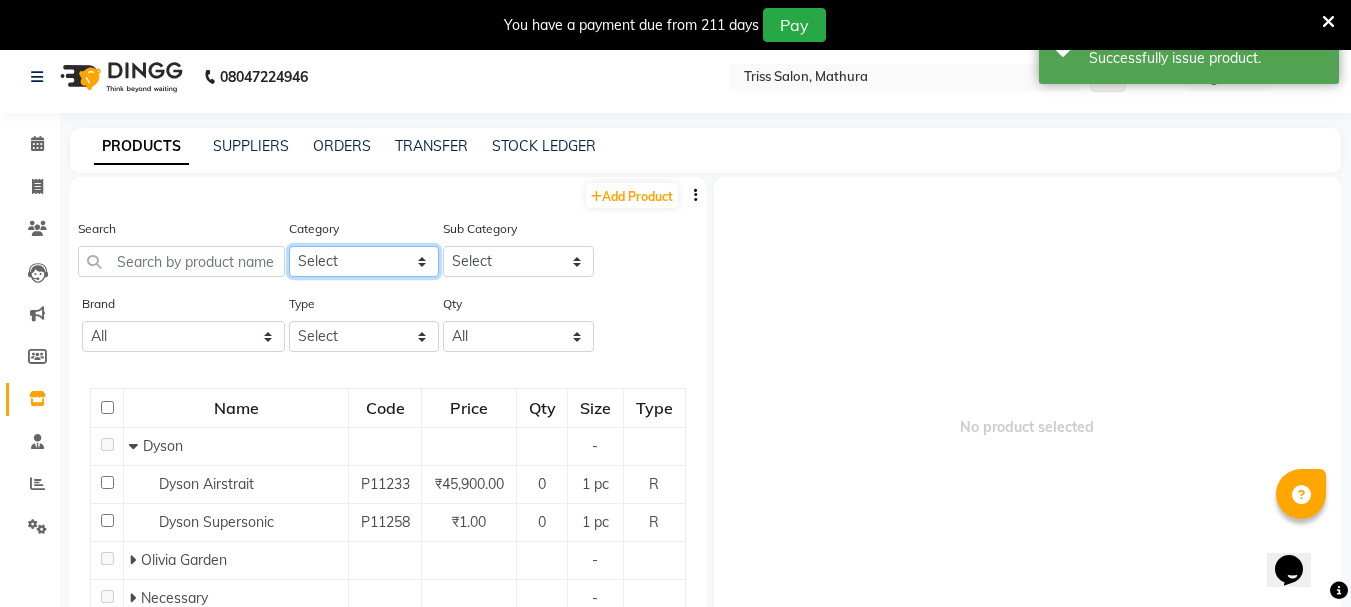 click on "Select PH Keune GK Moroccan Oil 3TenX K18 Schwarzkopf Mintree Kanpeki Thalgo Other Floractive" 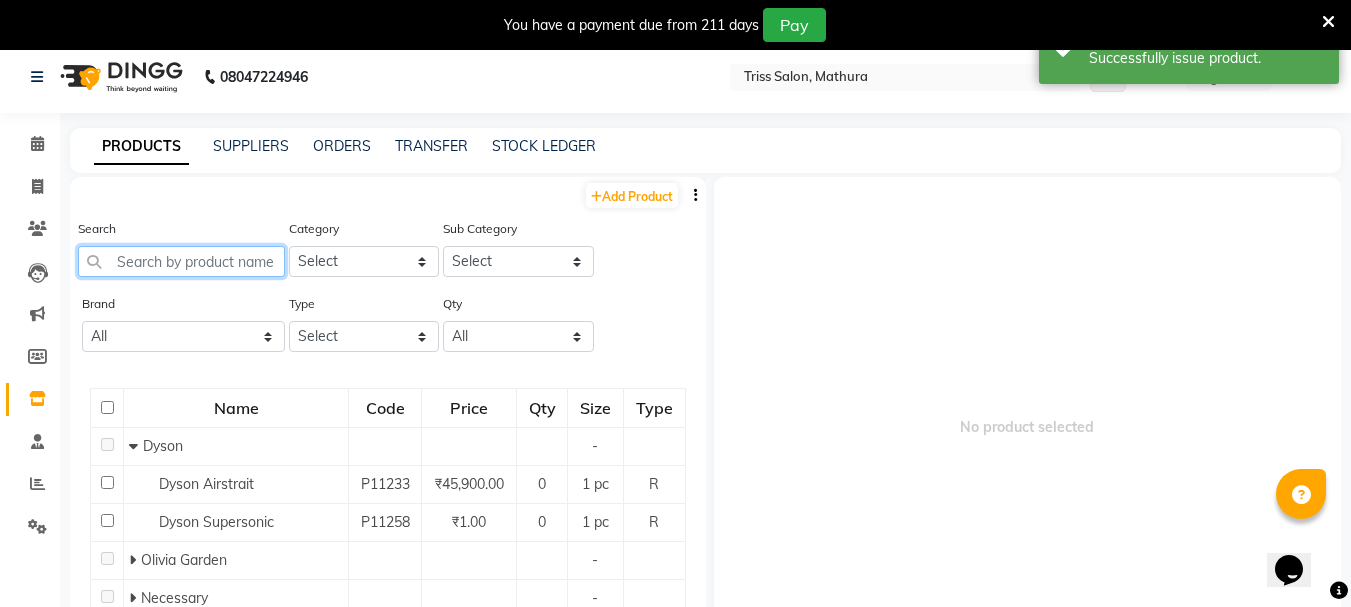 click 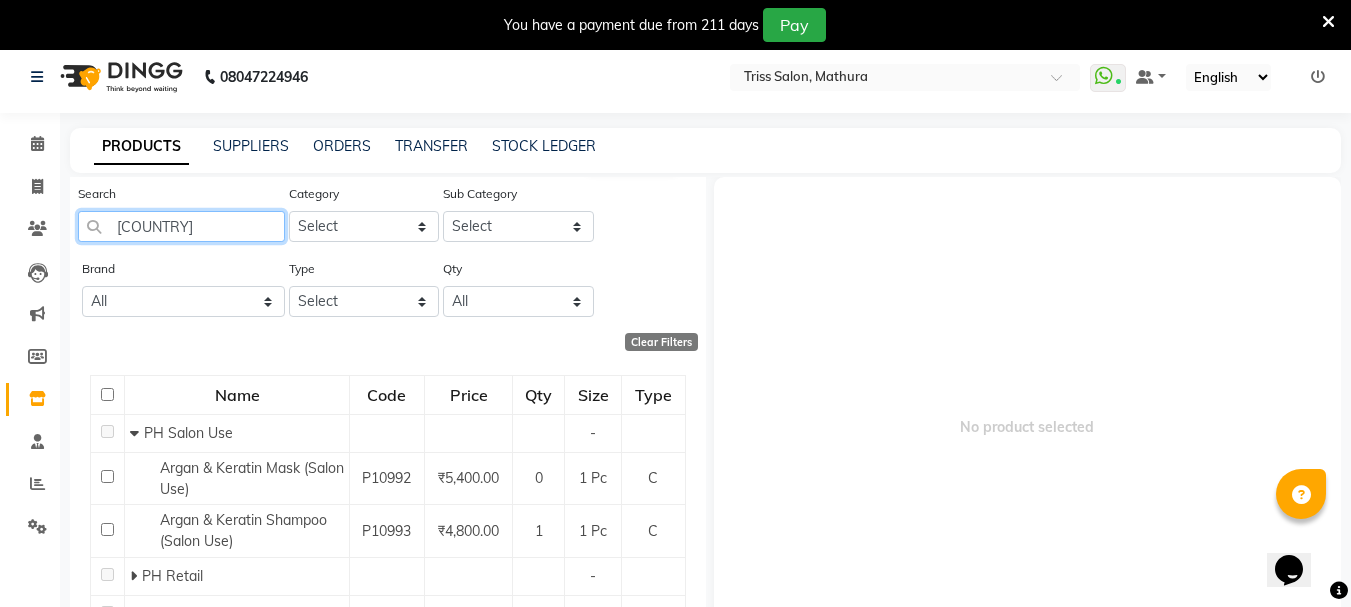 scroll, scrollTop: 38, scrollLeft: 0, axis: vertical 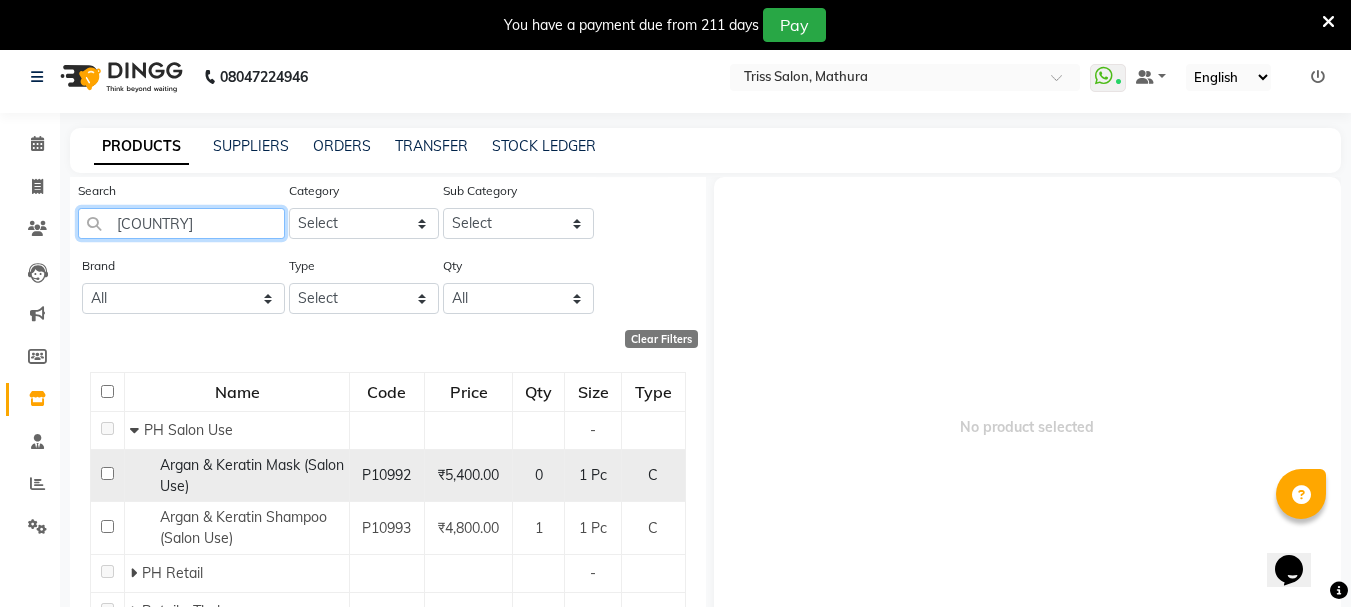 type on "[COUNTRY]" 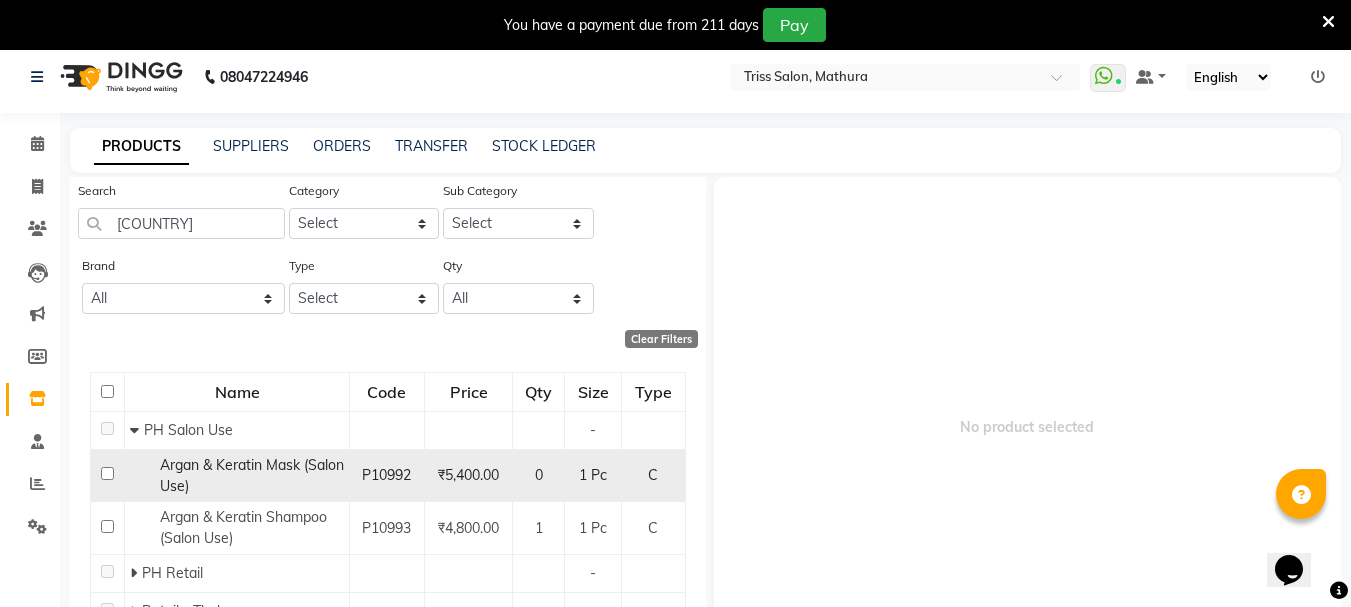click on "0" 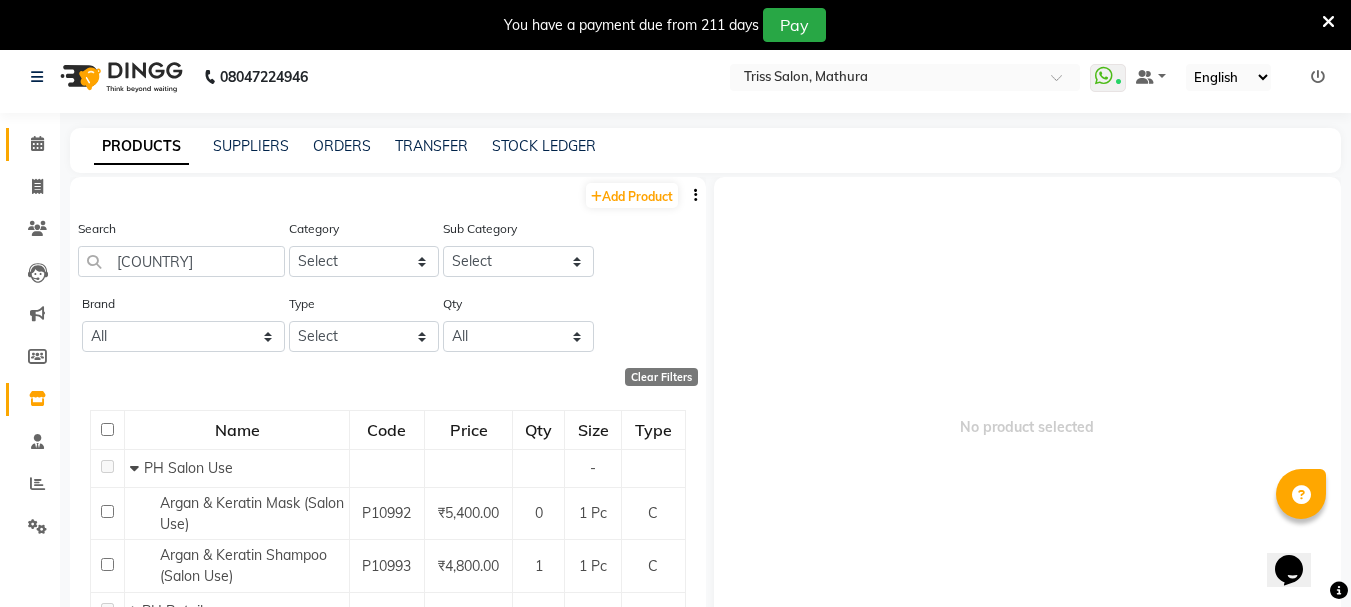 click 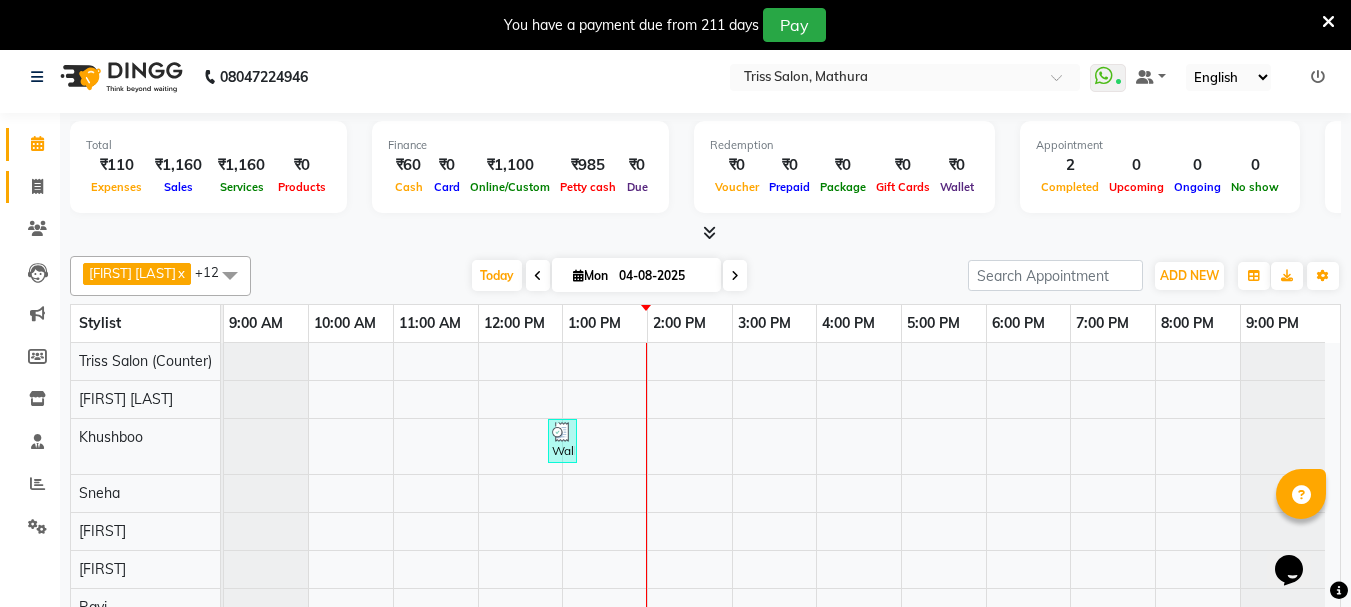 click 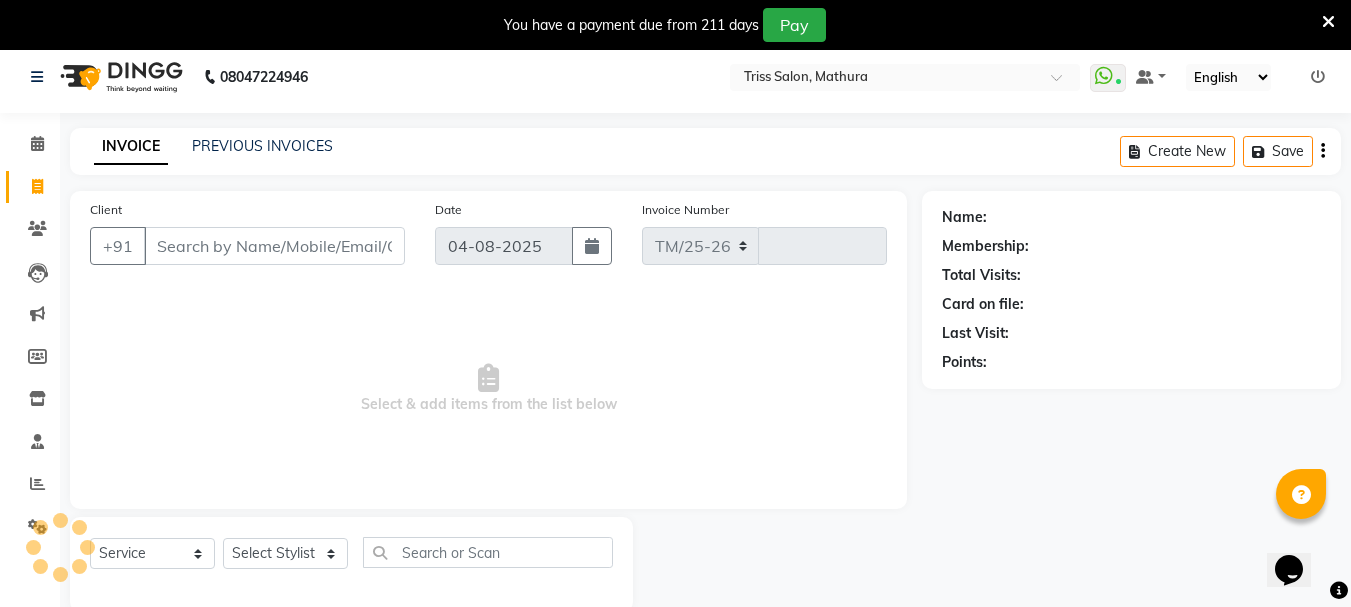 select on "4304" 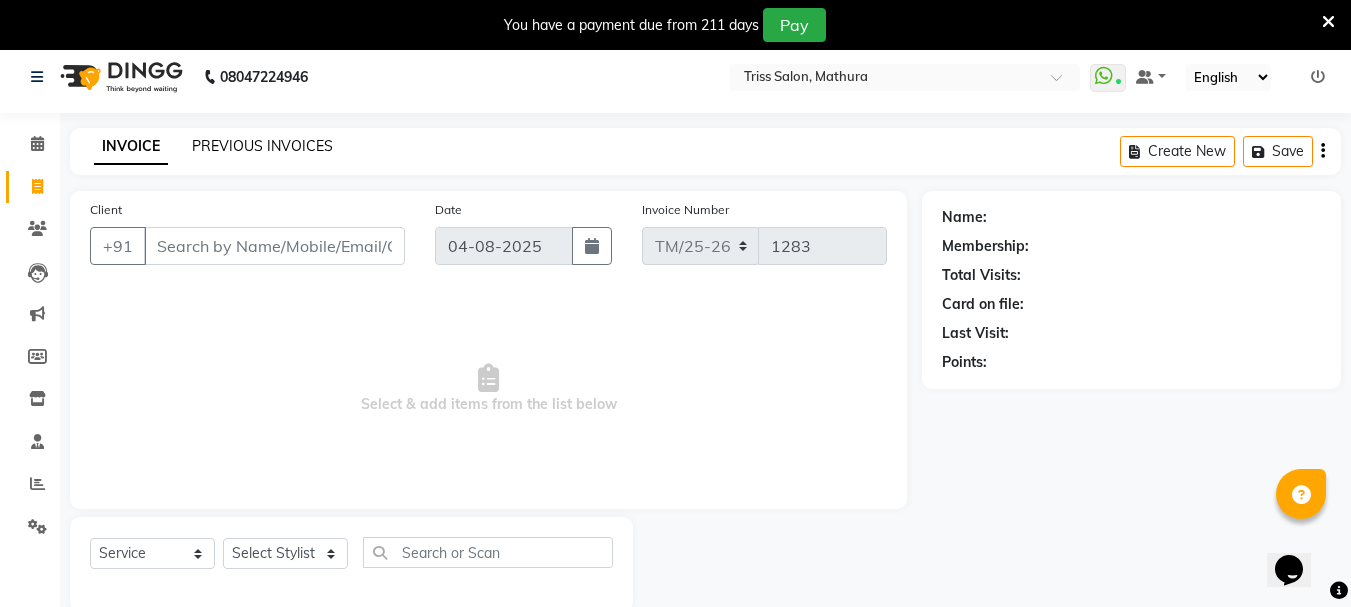 click on "PREVIOUS INVOICES" 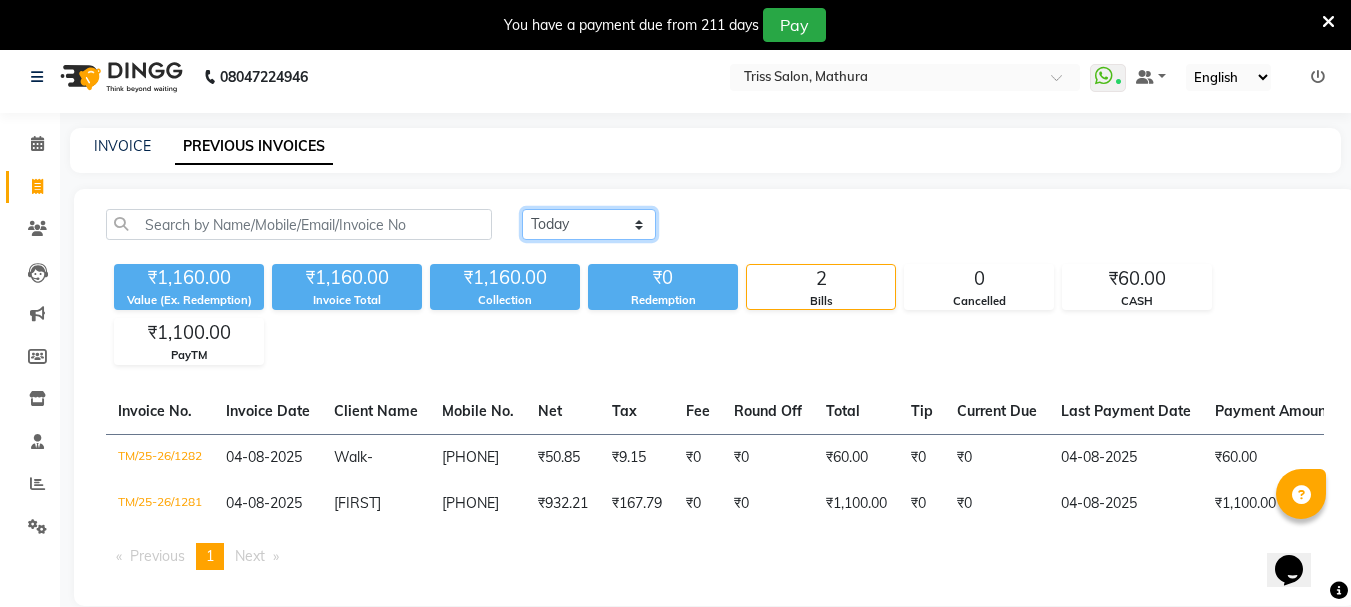 click on "Today Yesterday Custom Range" 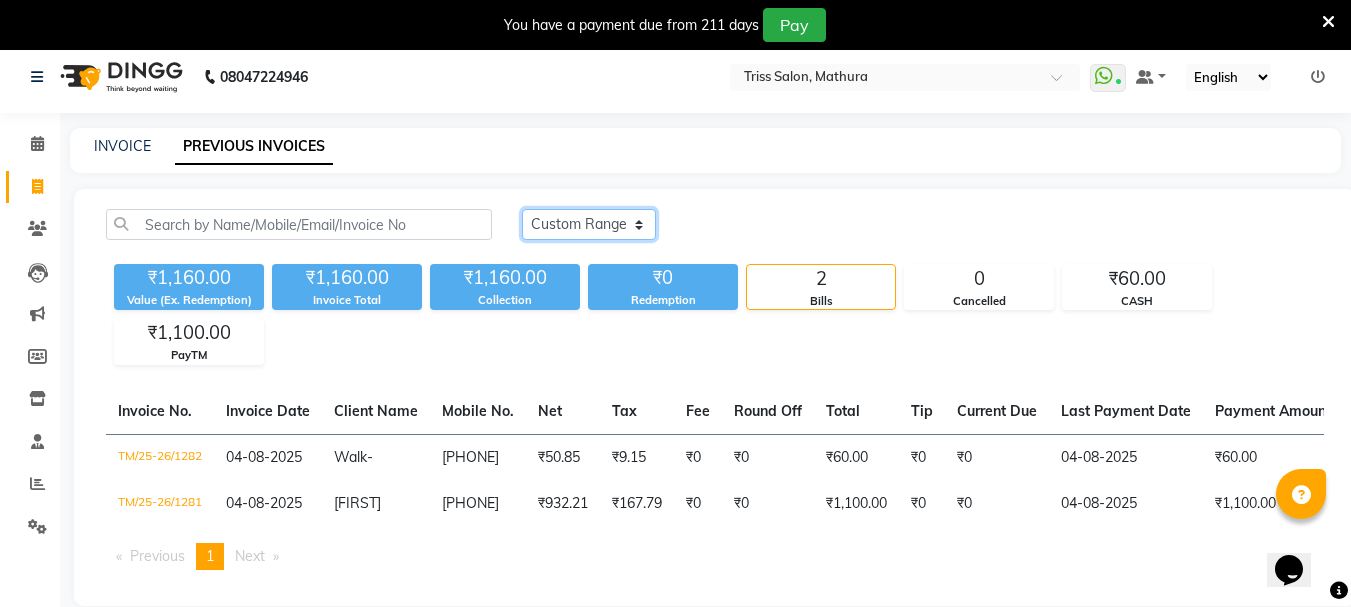 click on "Today Yesterday Custom Range" 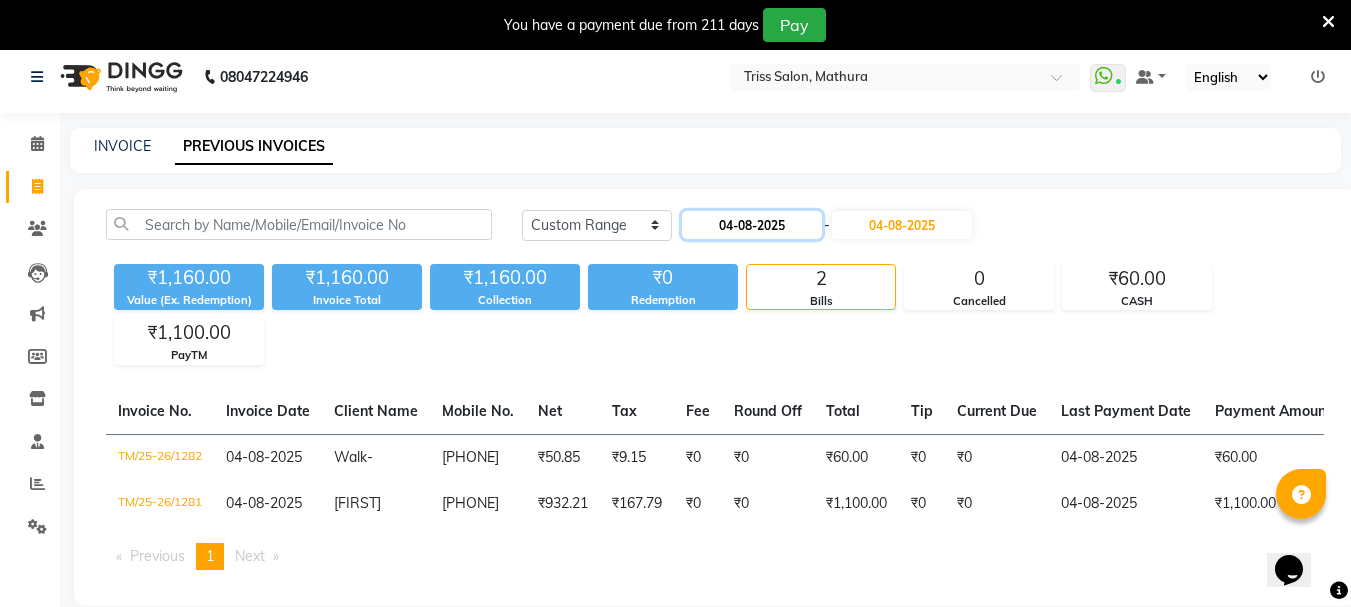 click on "04-08-2025" 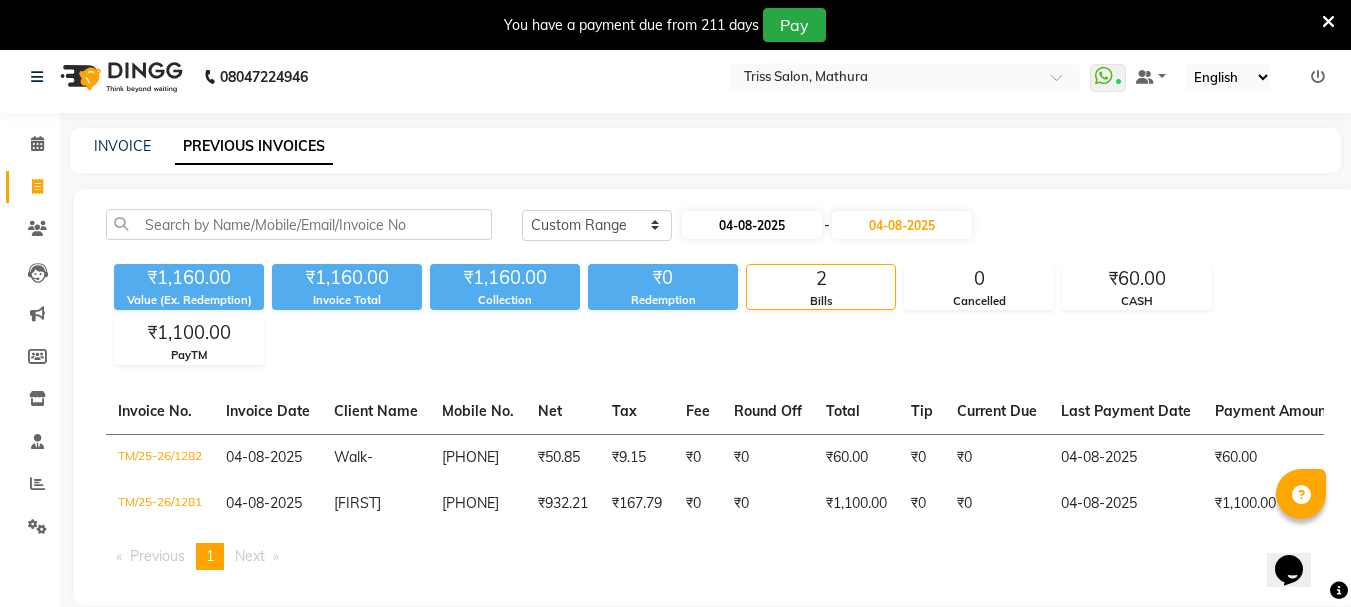 select on "8" 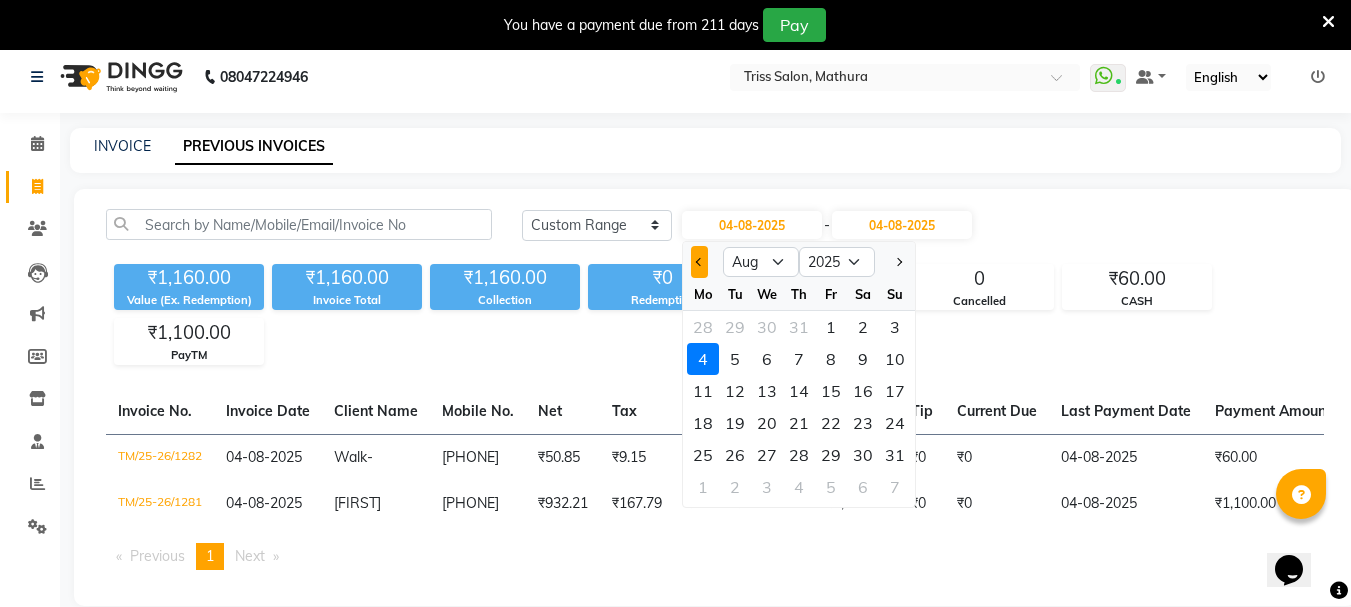 click 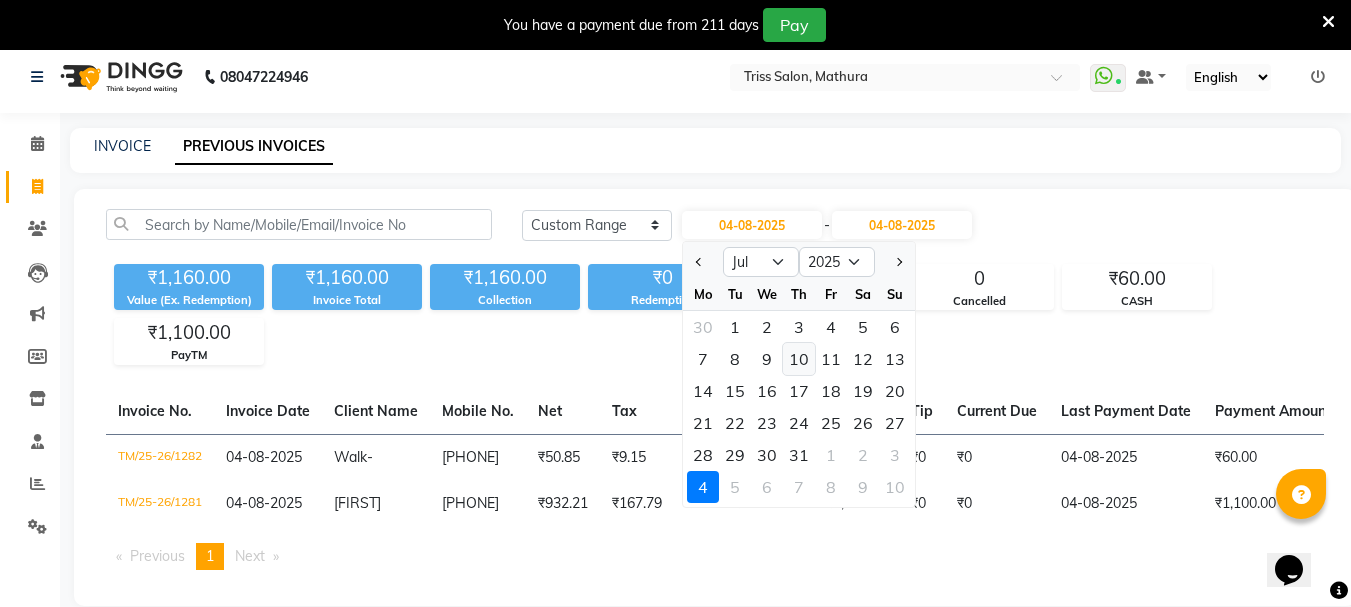 click on "10" 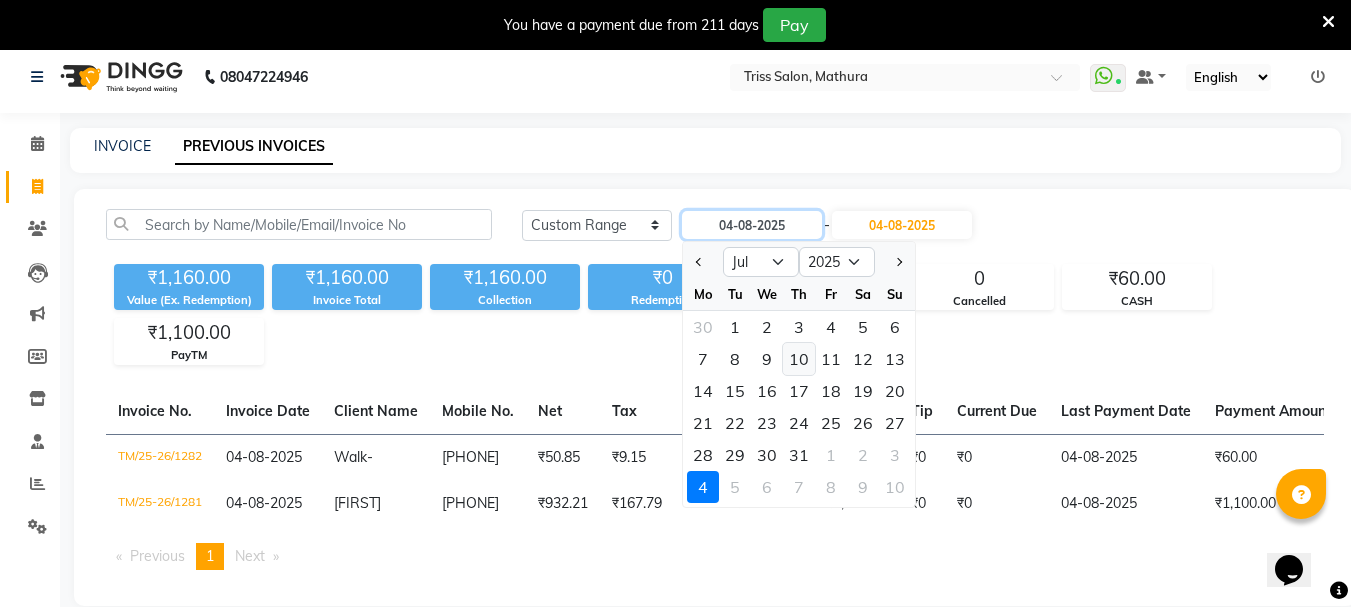 type on "10-07-2025" 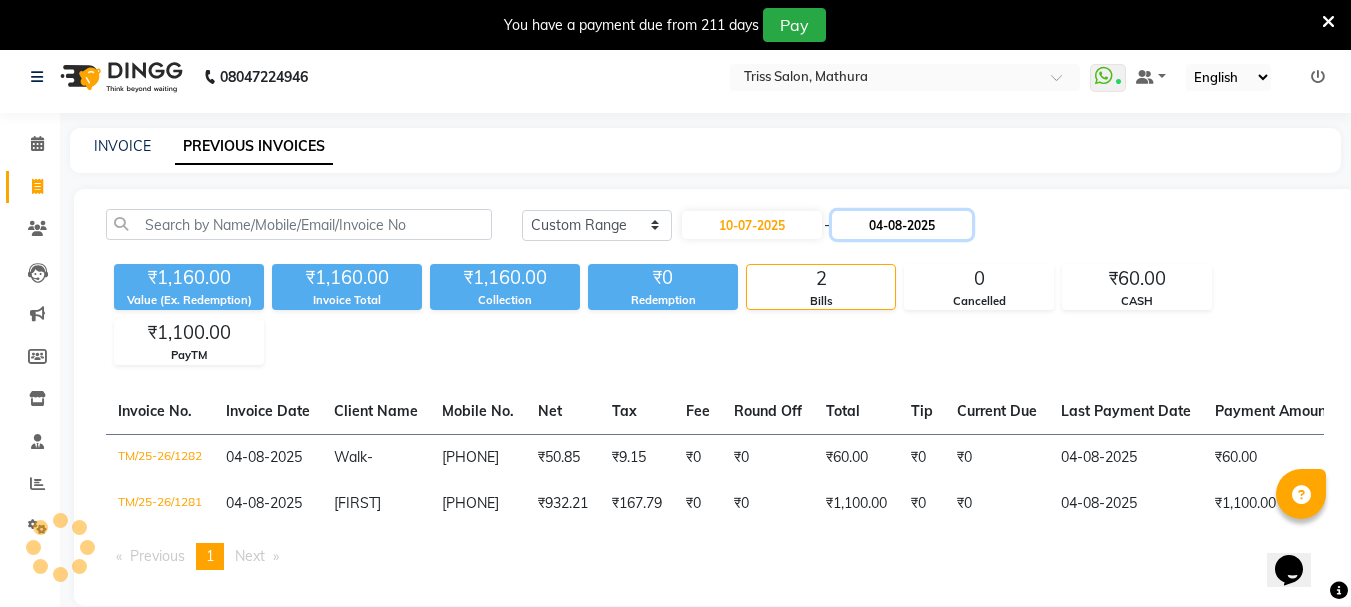 click on "04-08-2025" 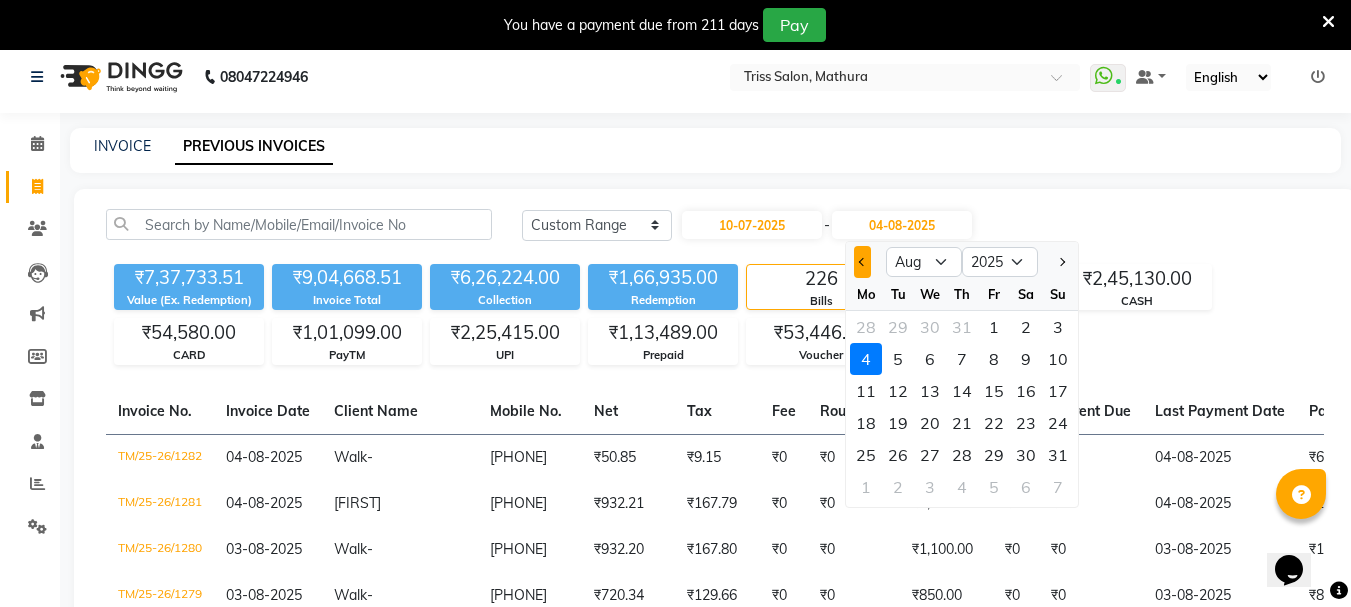 click 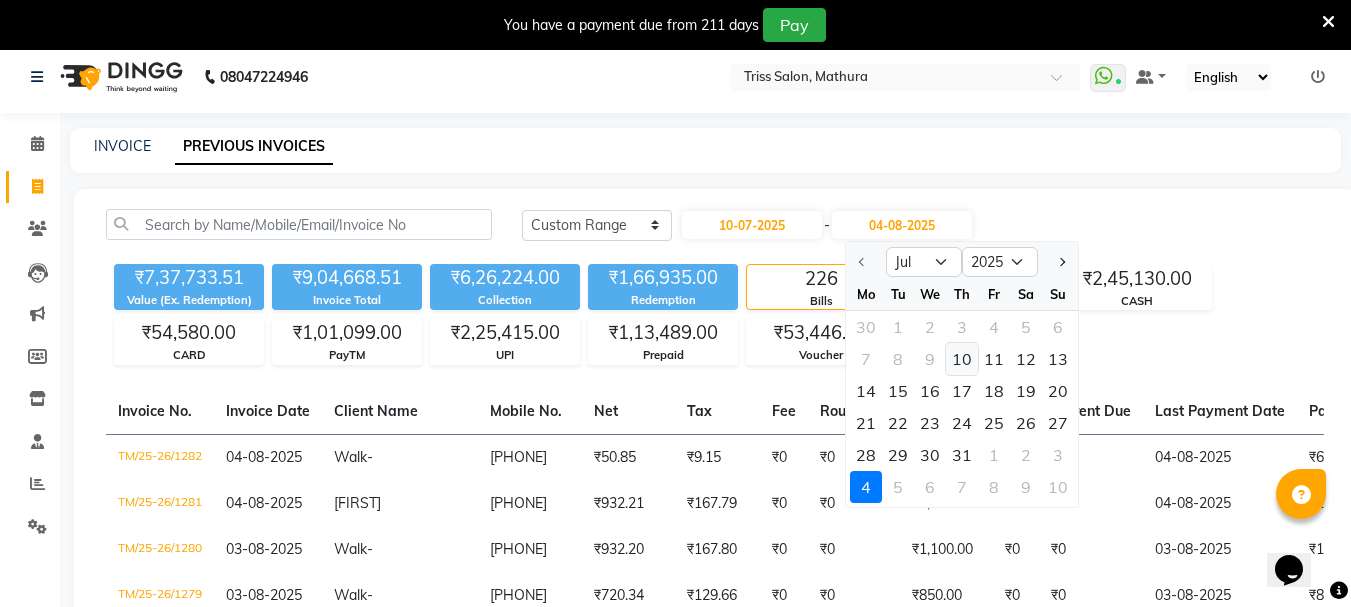 click on "10" 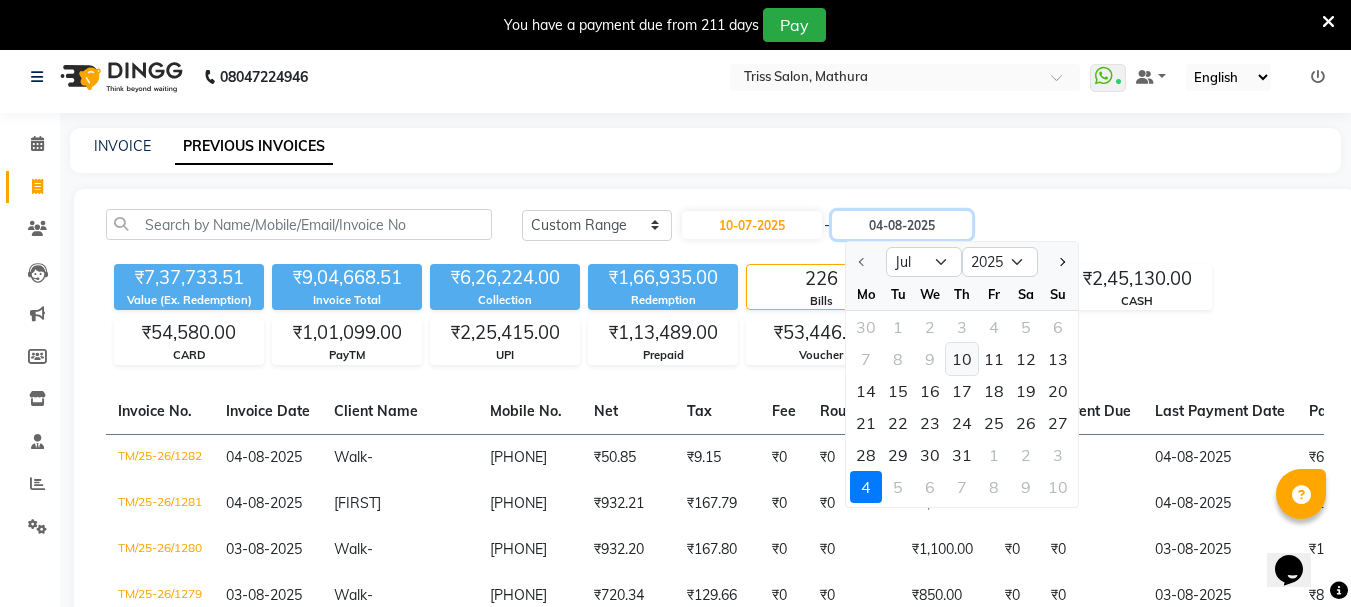 type on "10-07-2025" 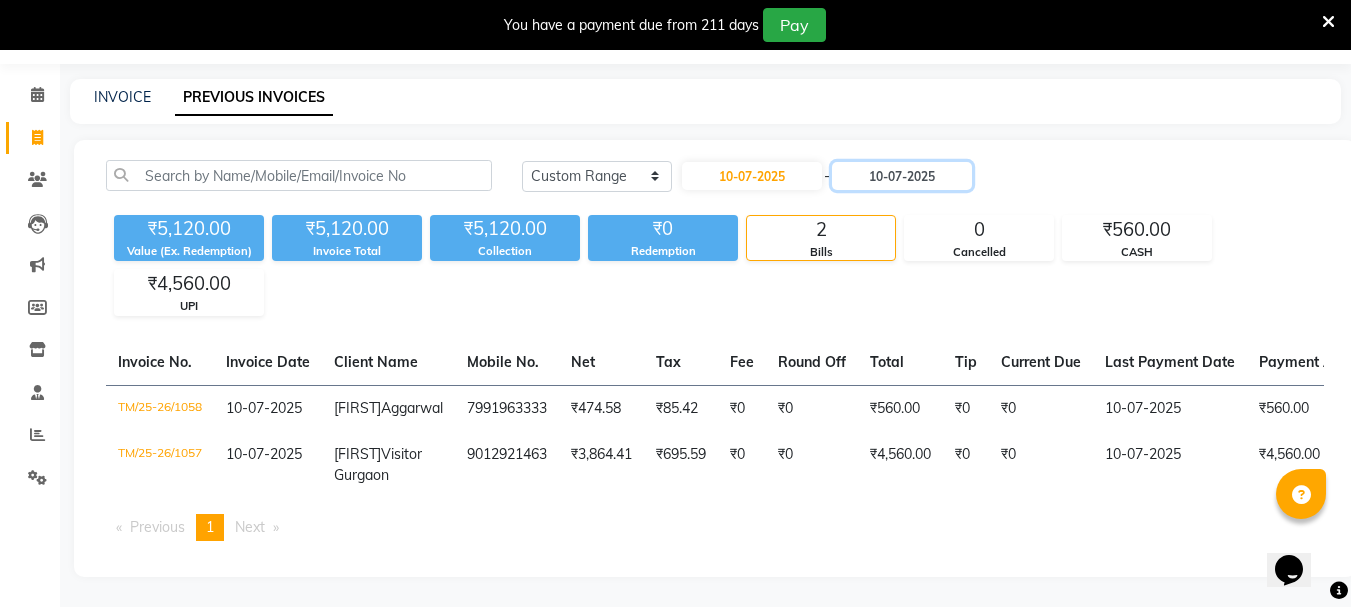 scroll, scrollTop: 90, scrollLeft: 0, axis: vertical 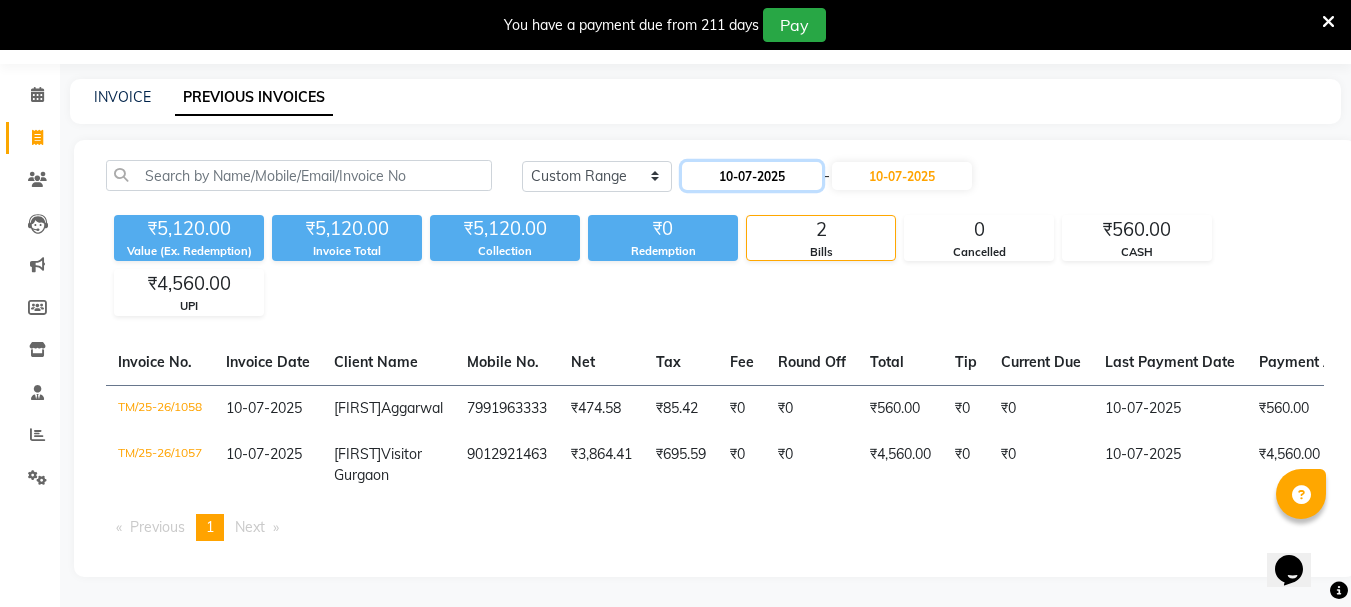 click on "10-07-2025" 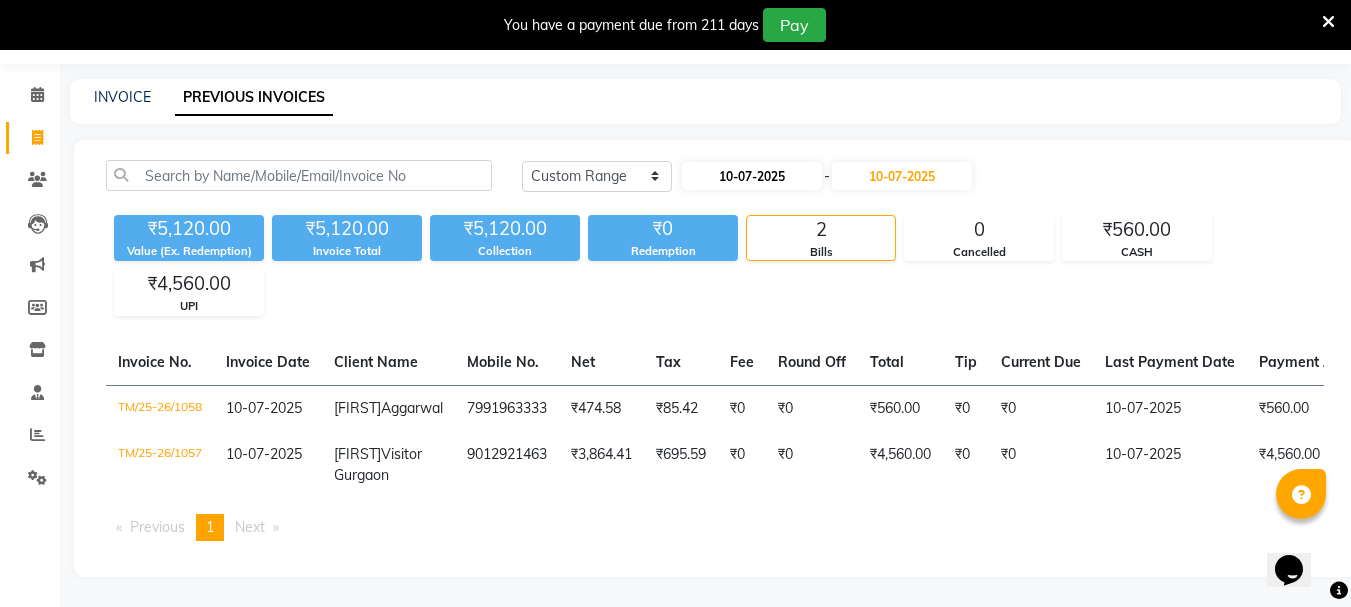 select on "7" 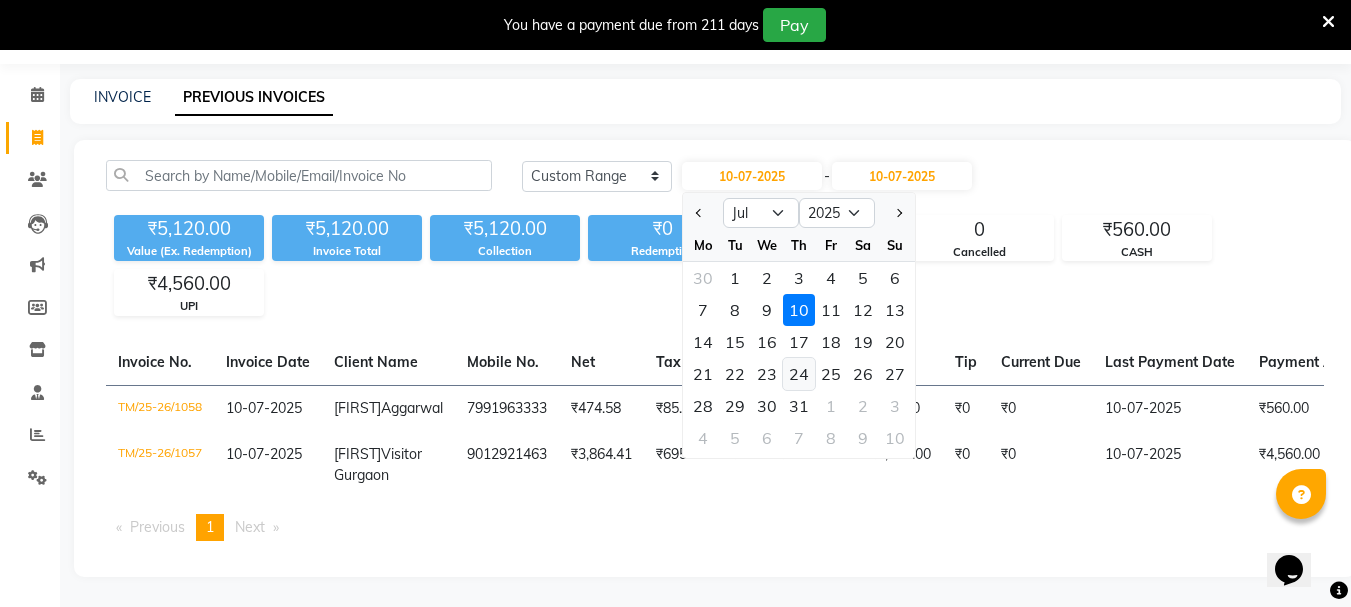 click on "24" 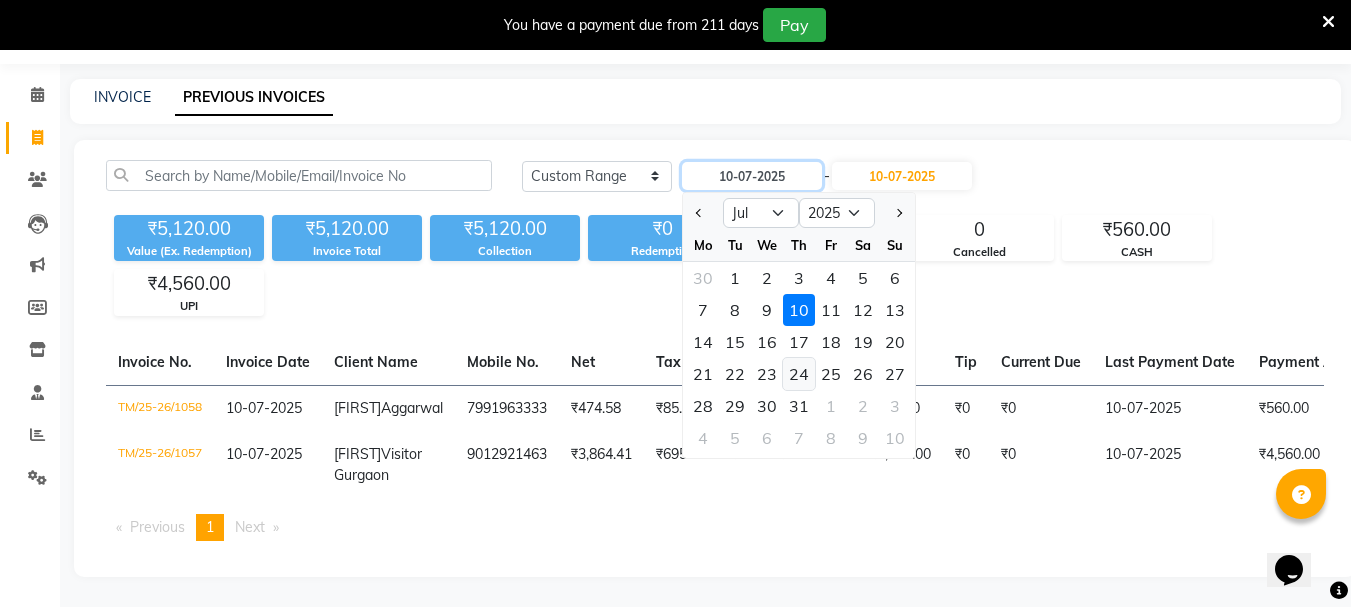 type on "24-07-2025" 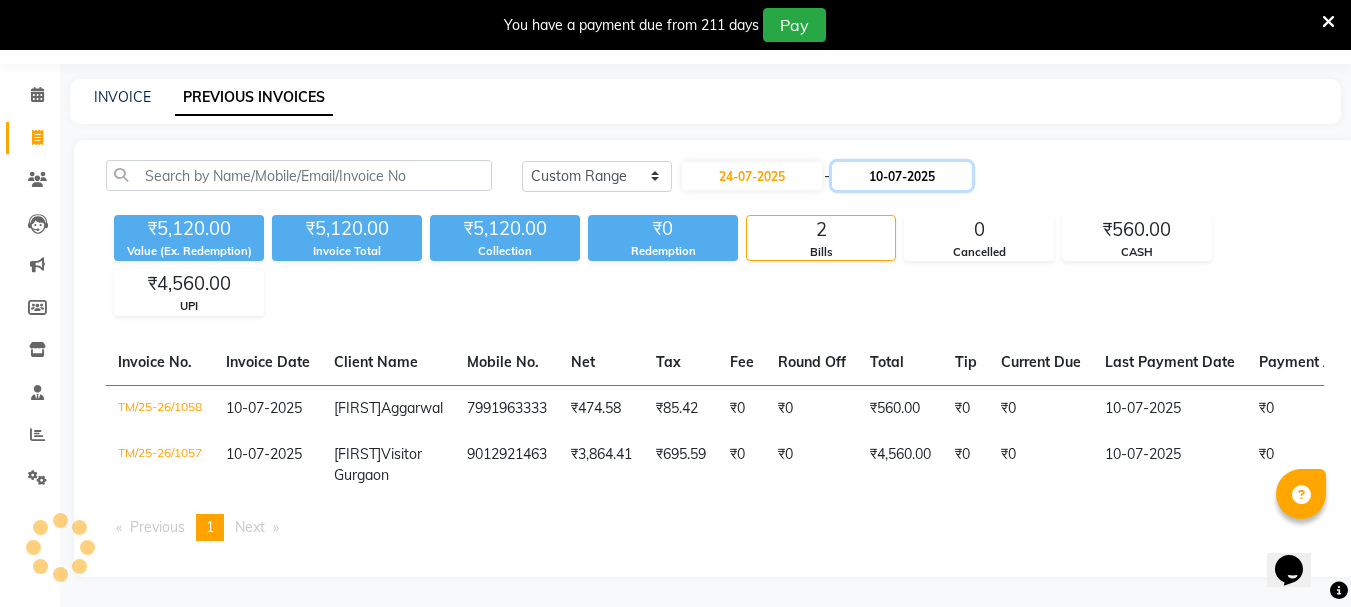 click on "10-07-2025" 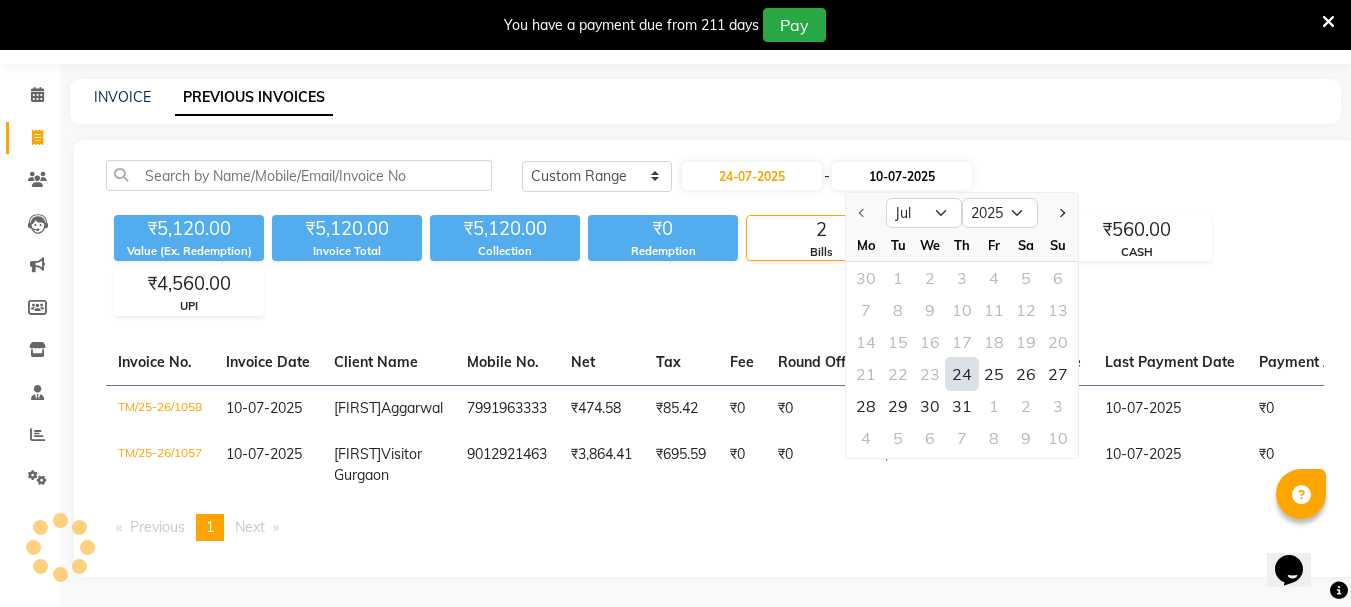 scroll, scrollTop: 50, scrollLeft: 0, axis: vertical 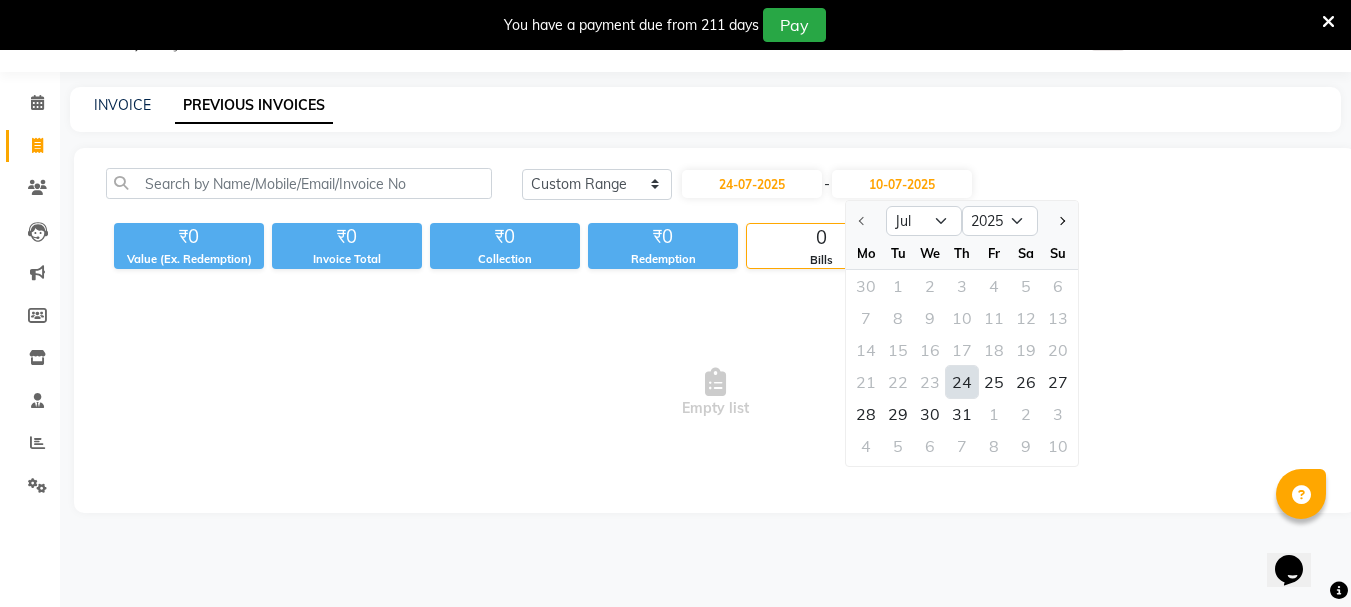 click on "24" 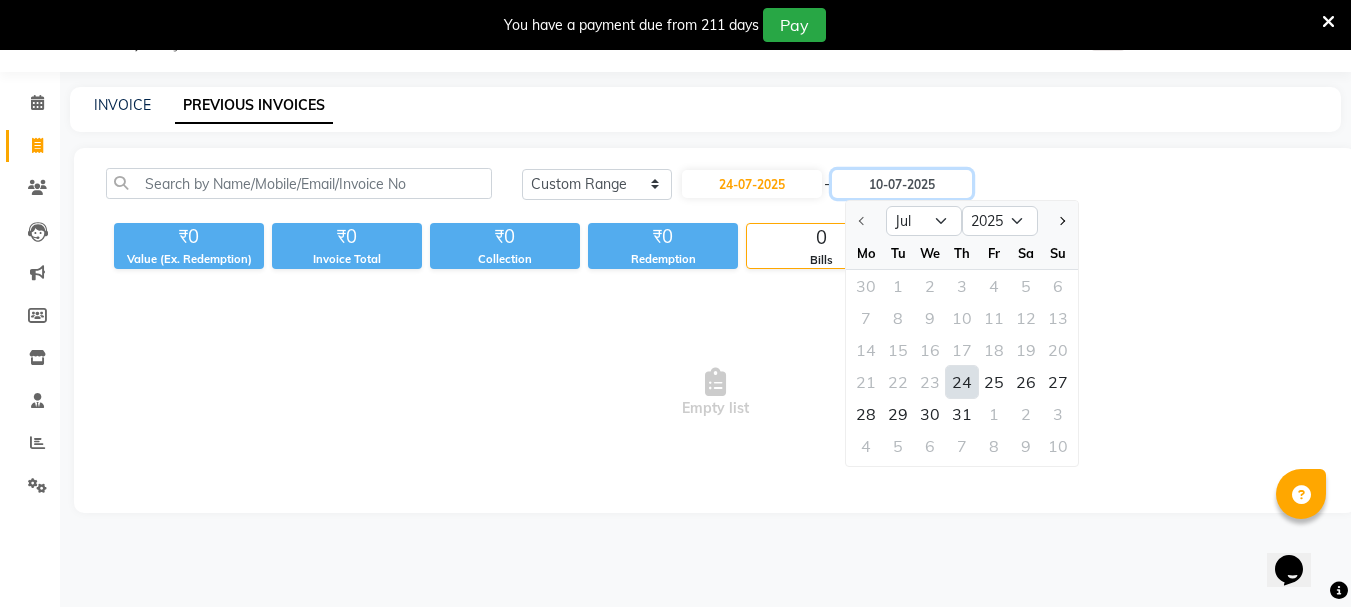 type on "24-07-2025" 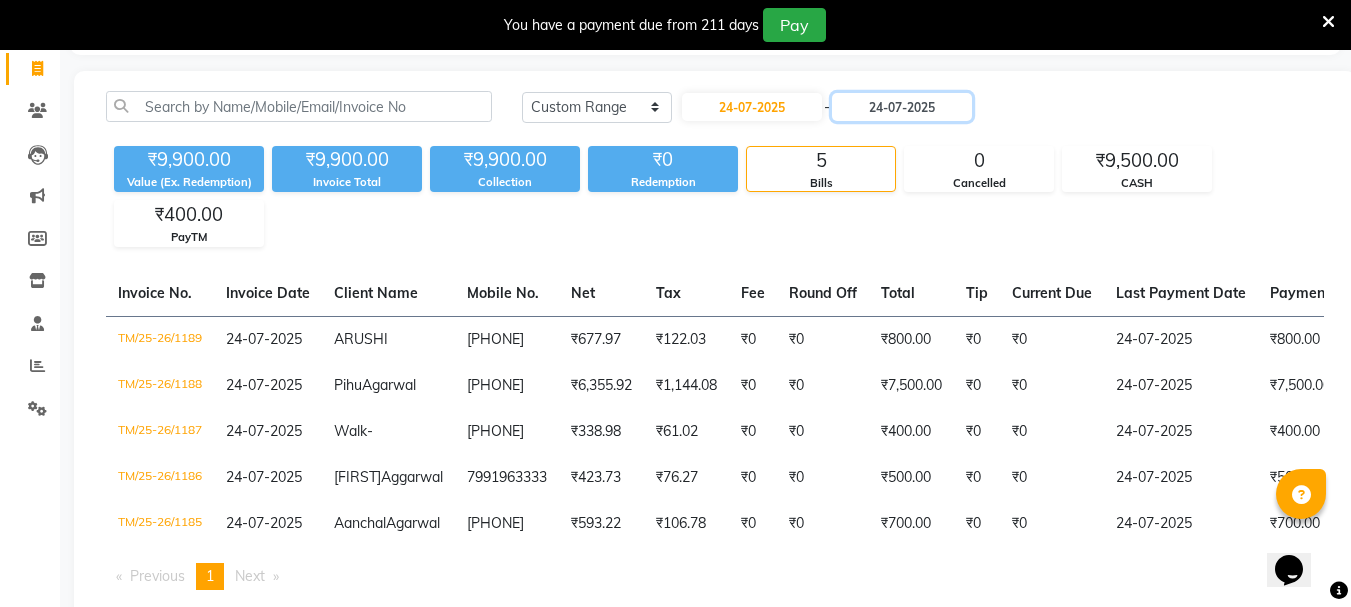 scroll, scrollTop: 126, scrollLeft: 0, axis: vertical 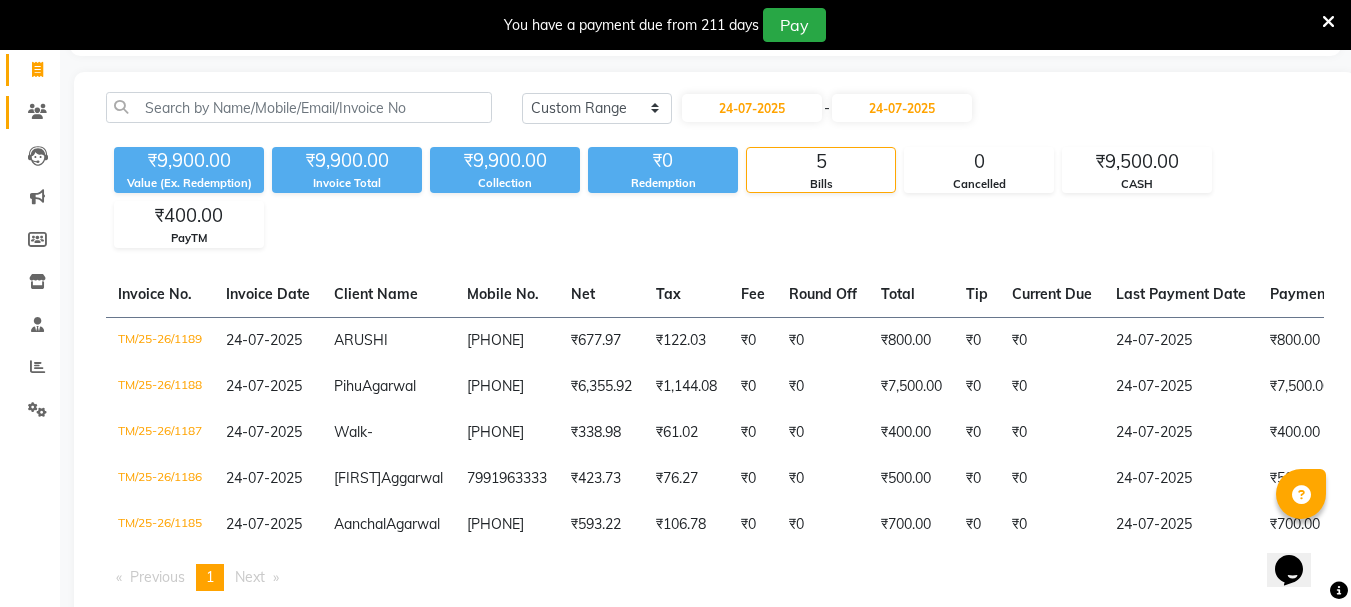 click 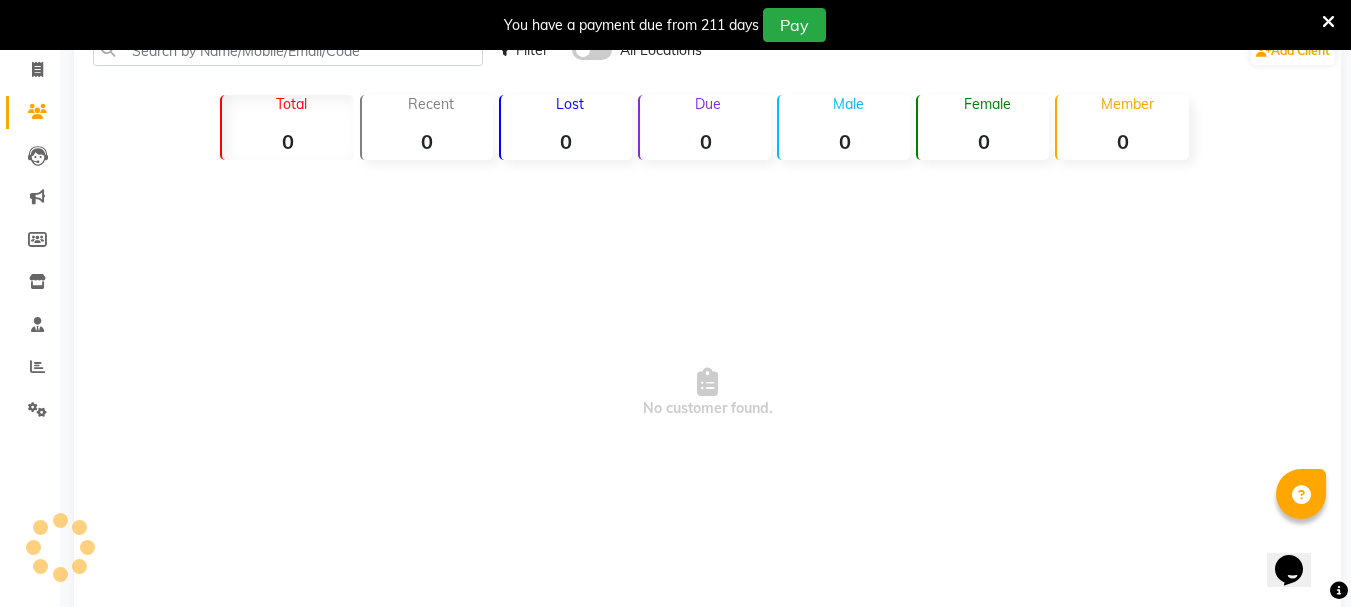 scroll, scrollTop: 0, scrollLeft: 0, axis: both 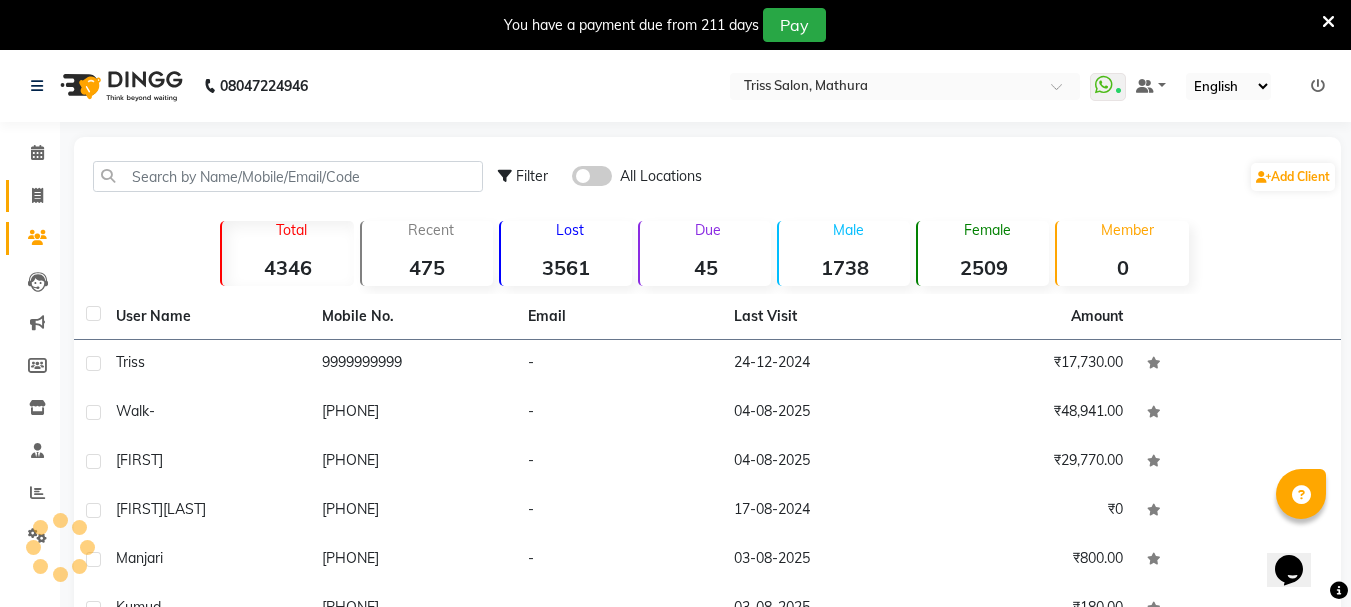 click 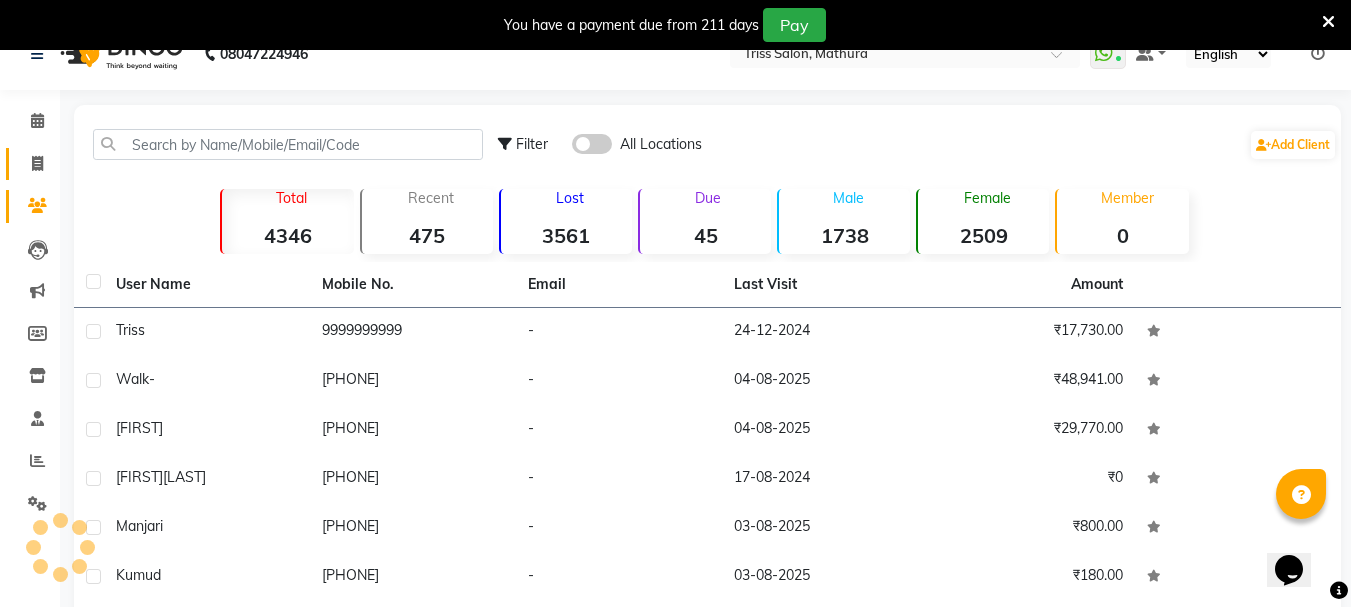 select on "service" 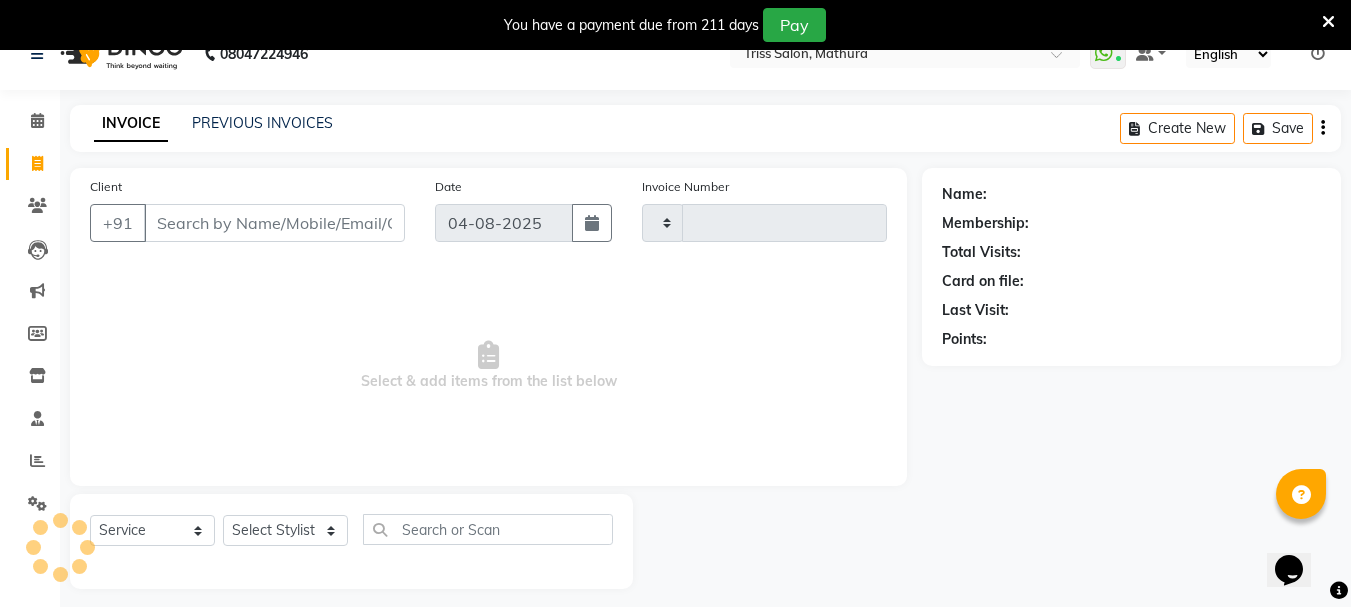 scroll, scrollTop: 50, scrollLeft: 0, axis: vertical 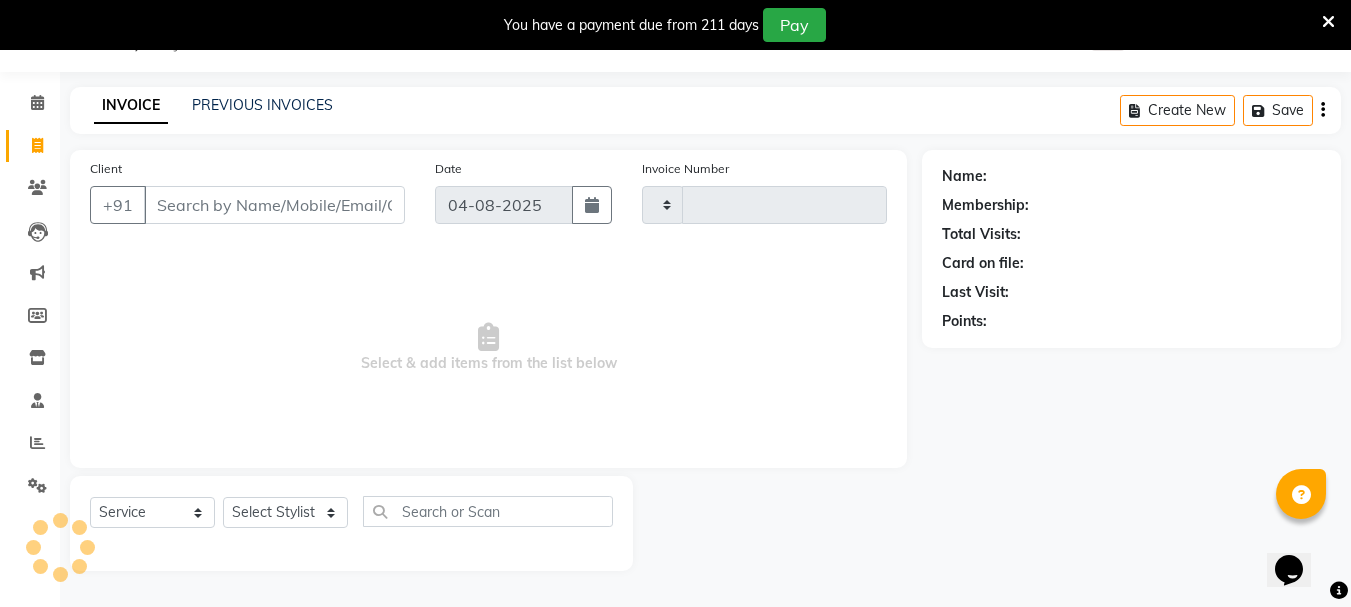 type on "1283" 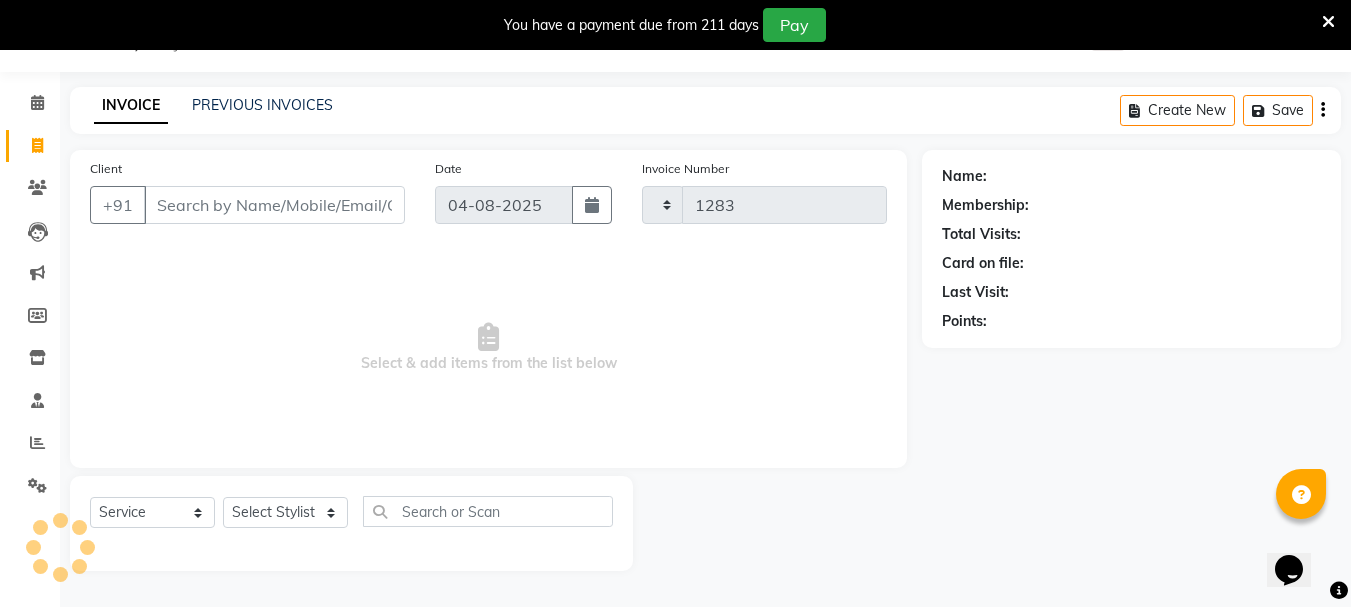 select on "4304" 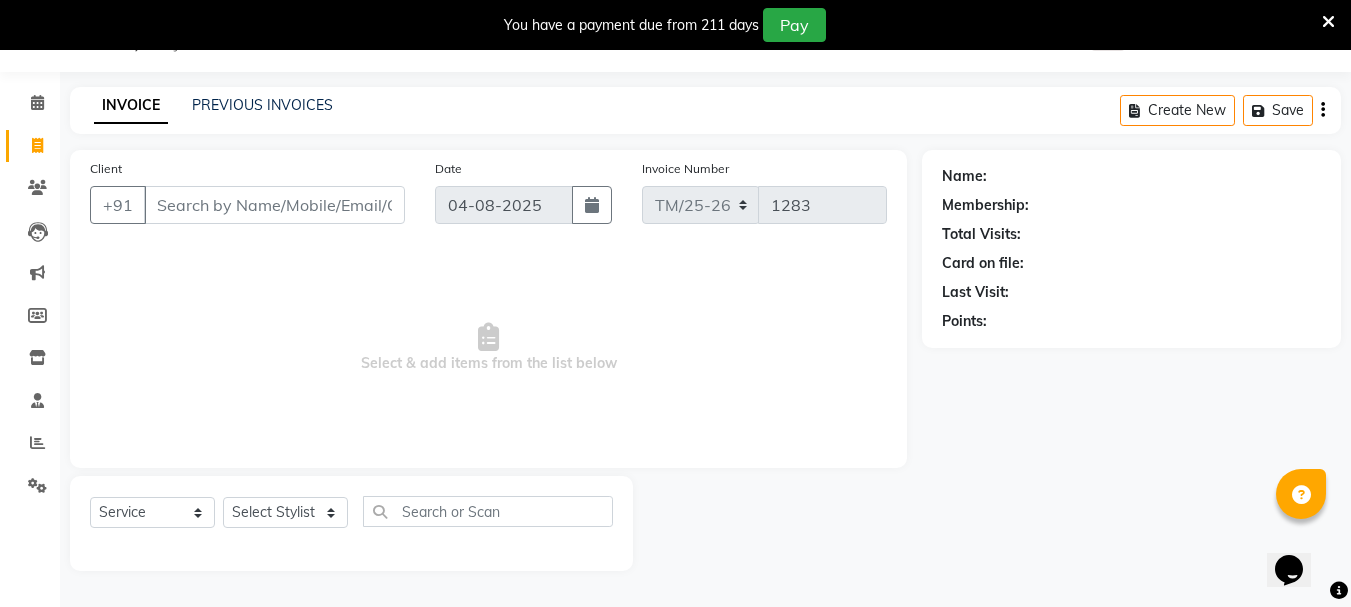 scroll, scrollTop: 0, scrollLeft: 0, axis: both 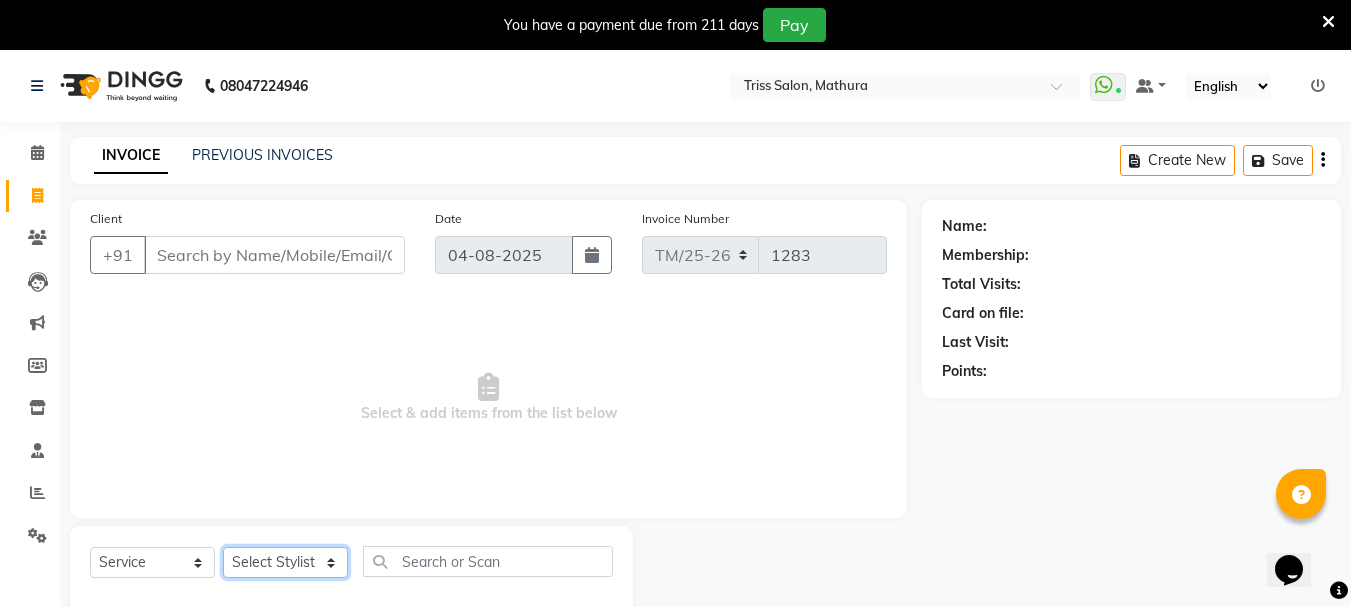 click on "Select Stylist [FIRST] [FIRST] [FIRST] [FIRST] [FIRST] [FIRST] [FIRST] [FIRST] [FIRST] [FIRST] [FIRST] [FIRST] [FIRST] [FIRST] [FIRST] [FIRST]" 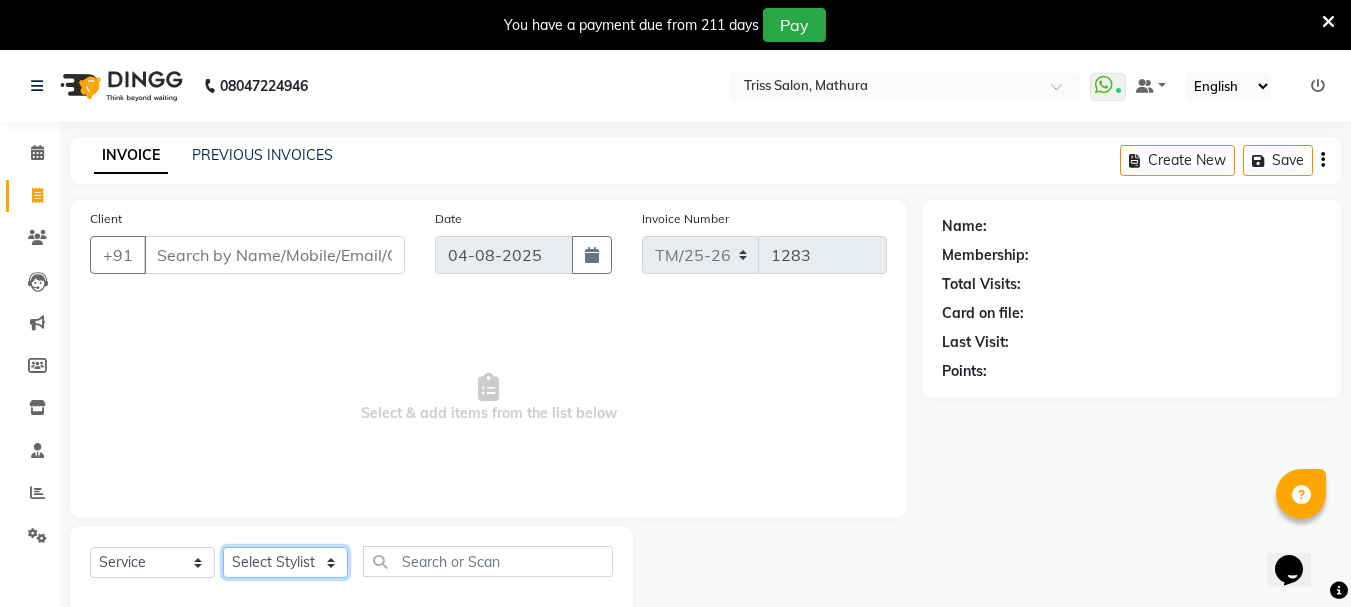 select on "[POSTAL_CODE]" 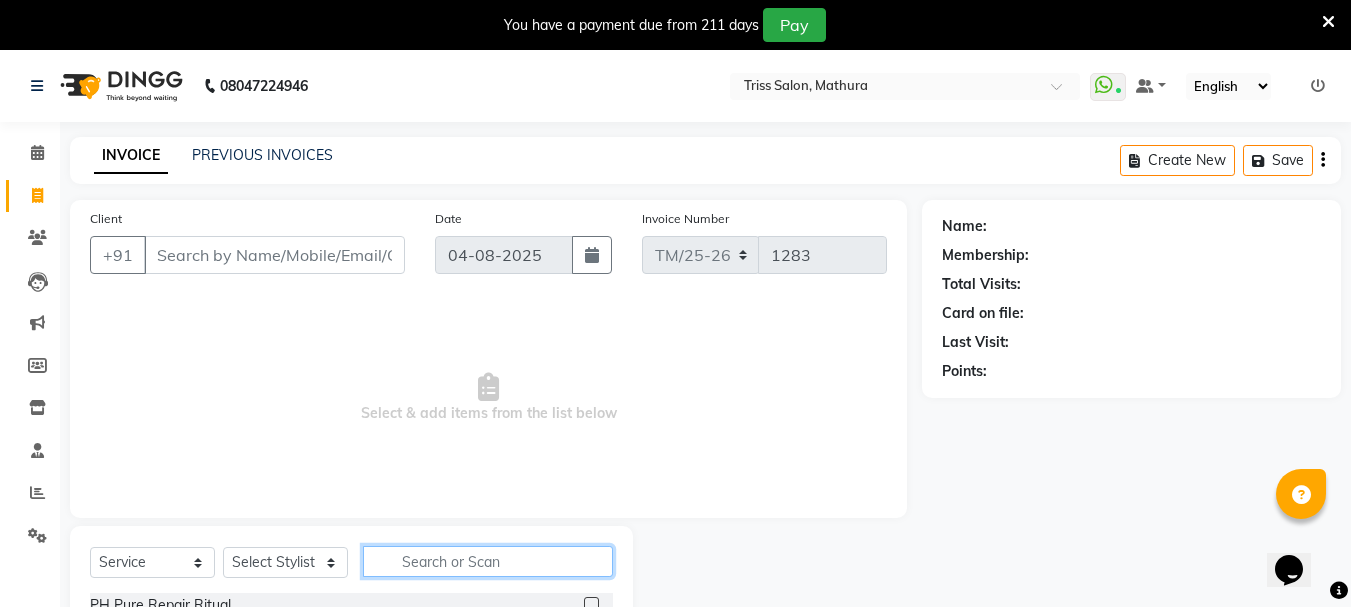 click 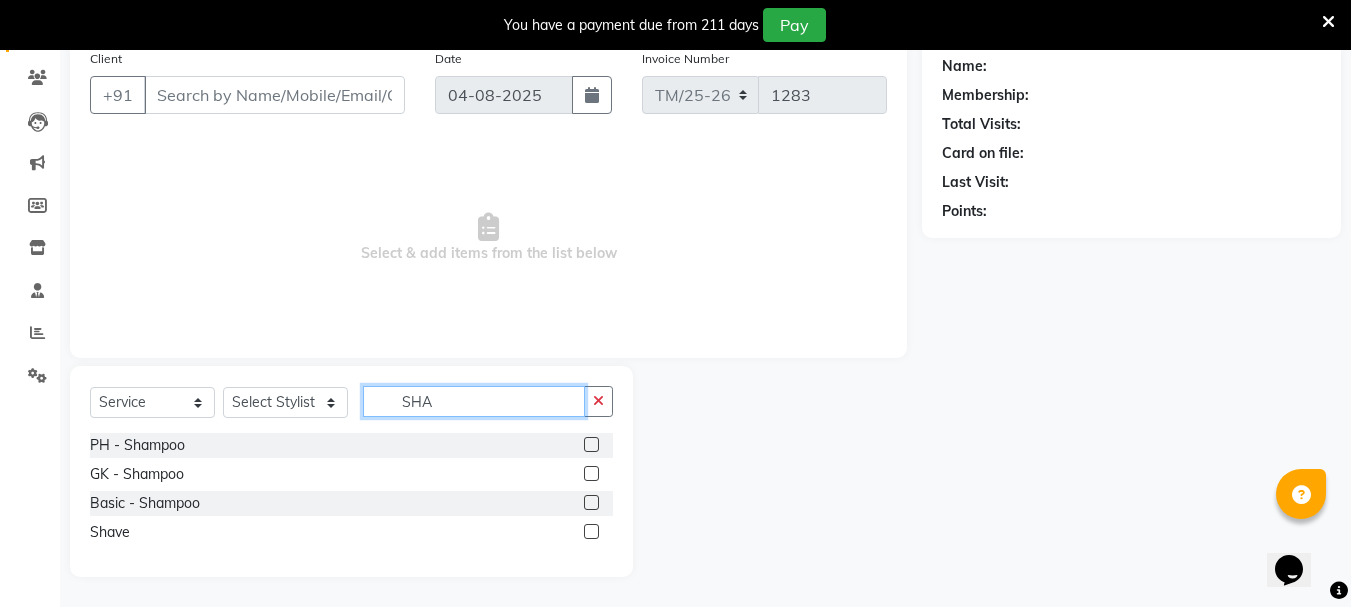 scroll, scrollTop: 160, scrollLeft: 0, axis: vertical 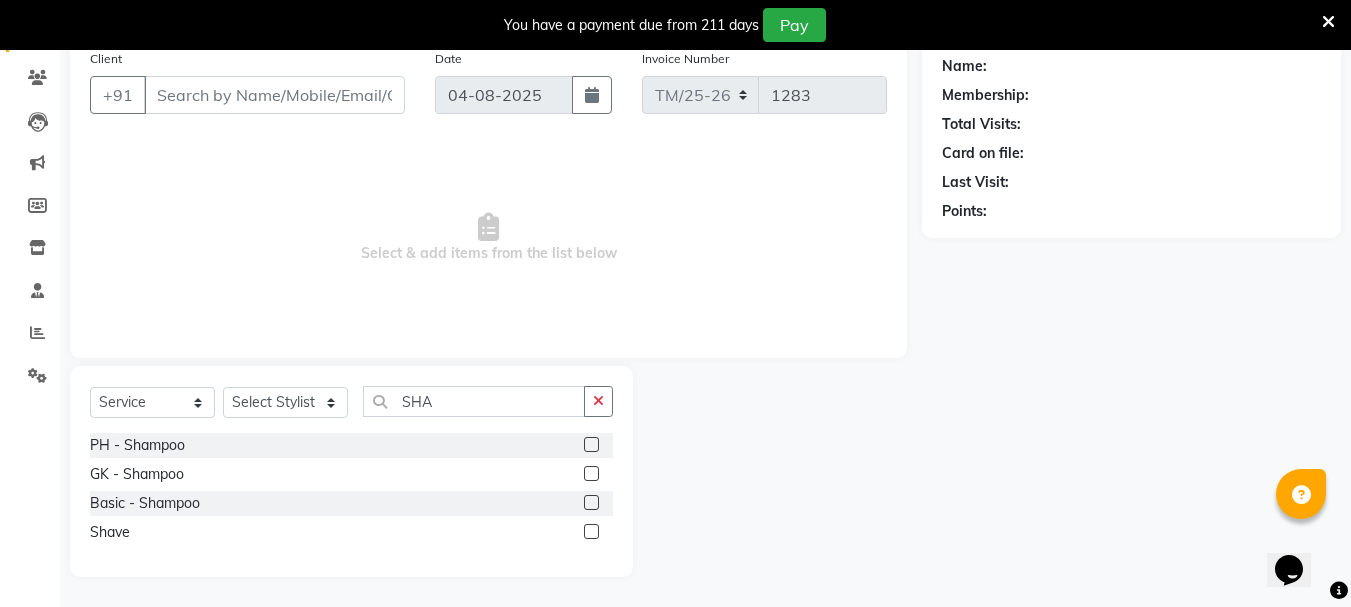 click 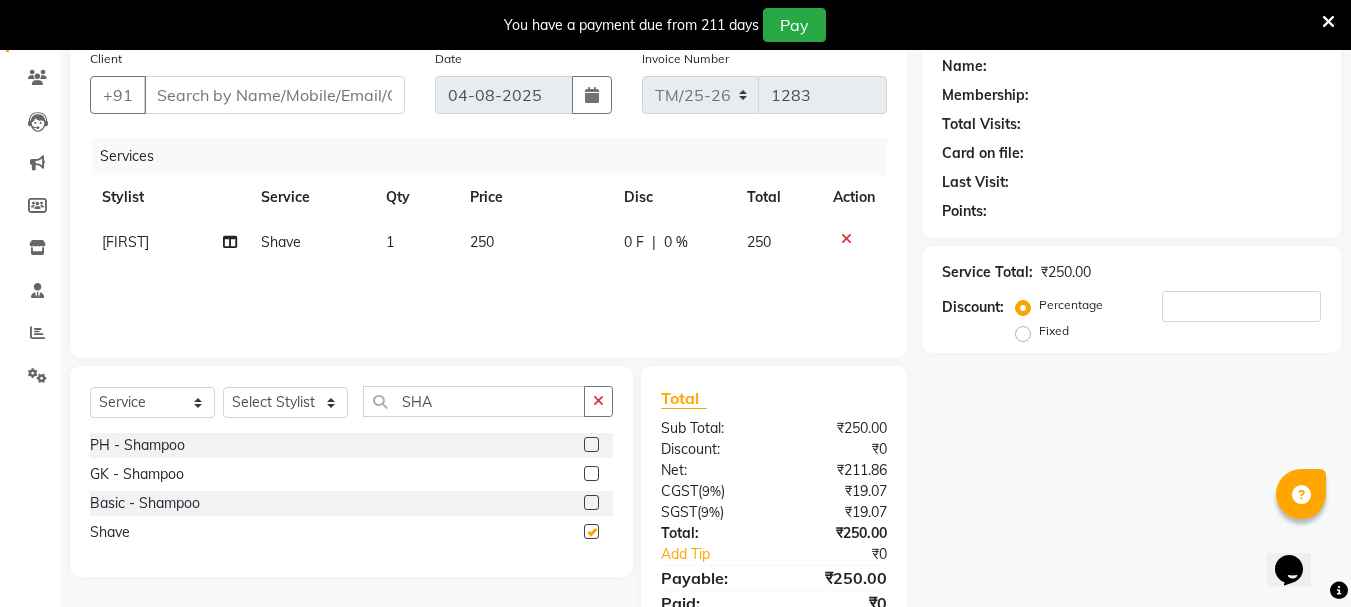 checkbox on "false" 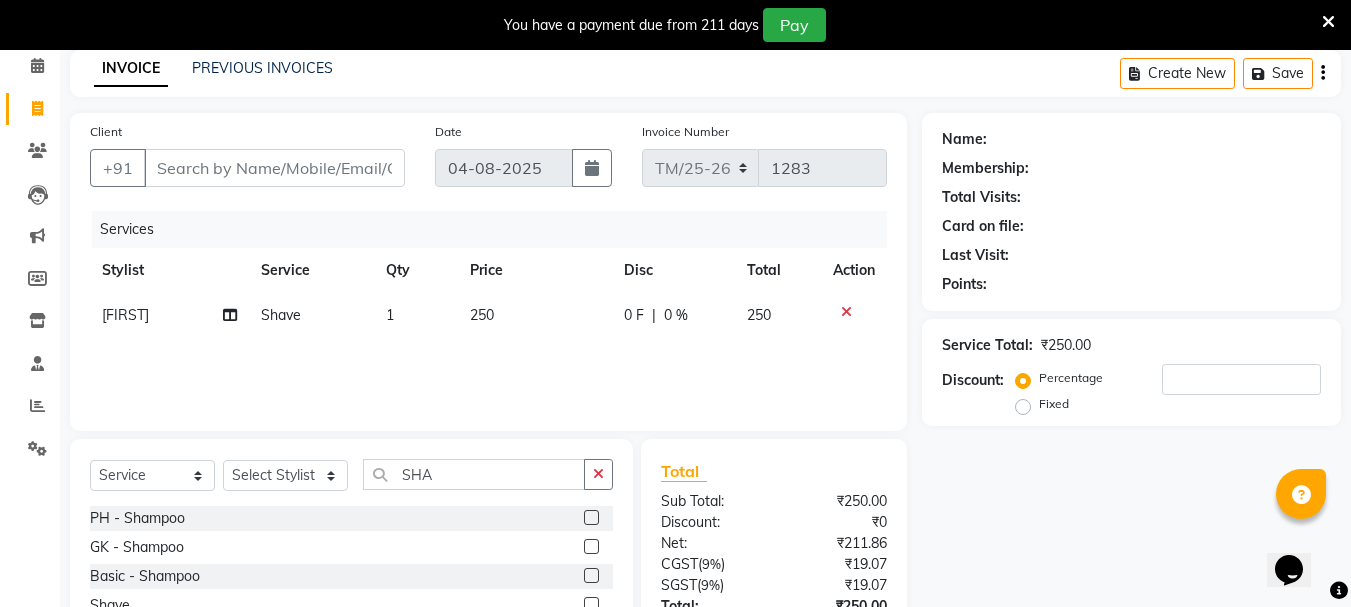 scroll, scrollTop: 0, scrollLeft: 0, axis: both 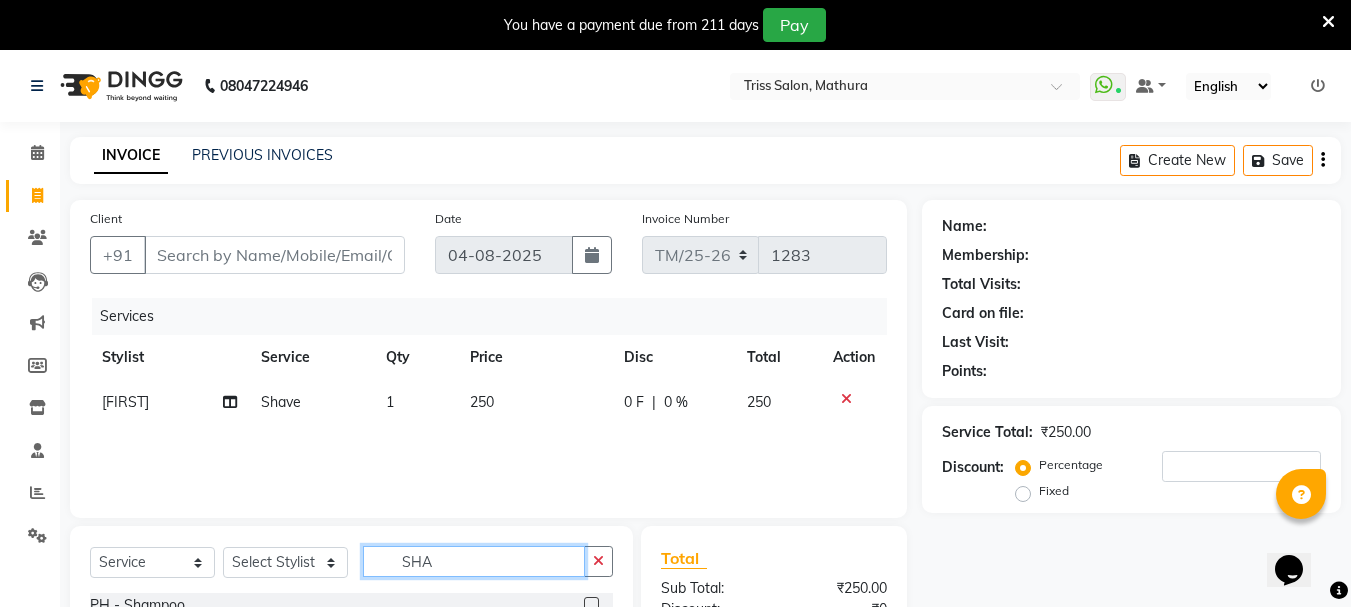 click on "SHA" 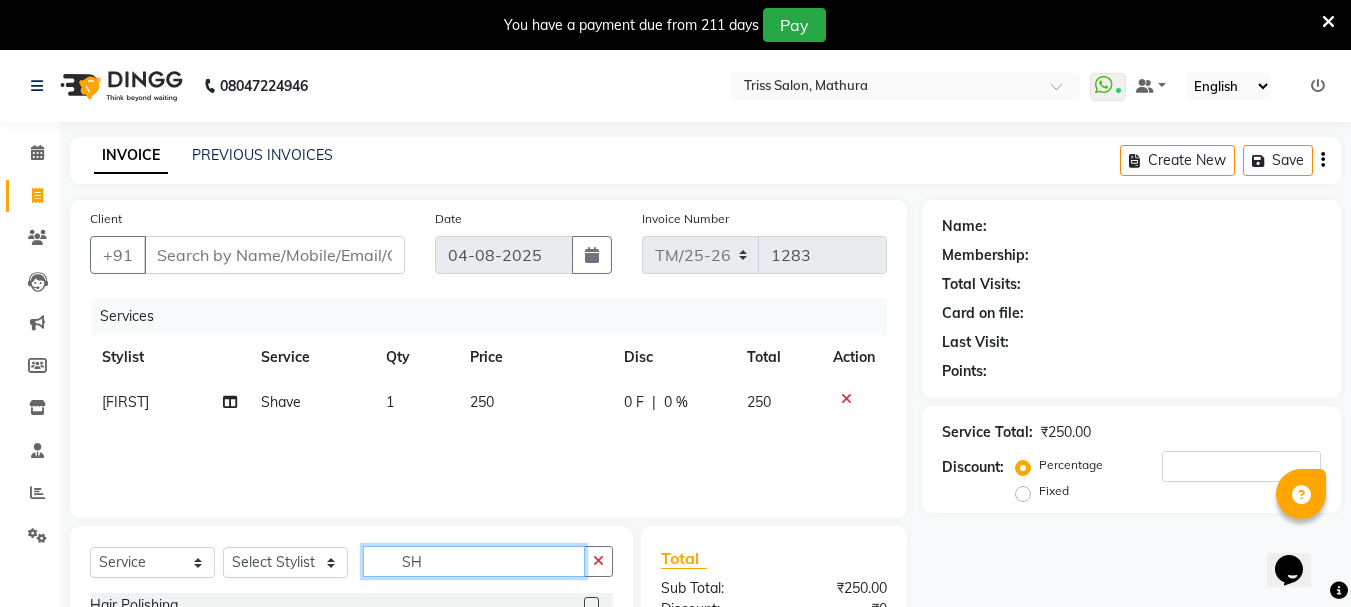 type on "S" 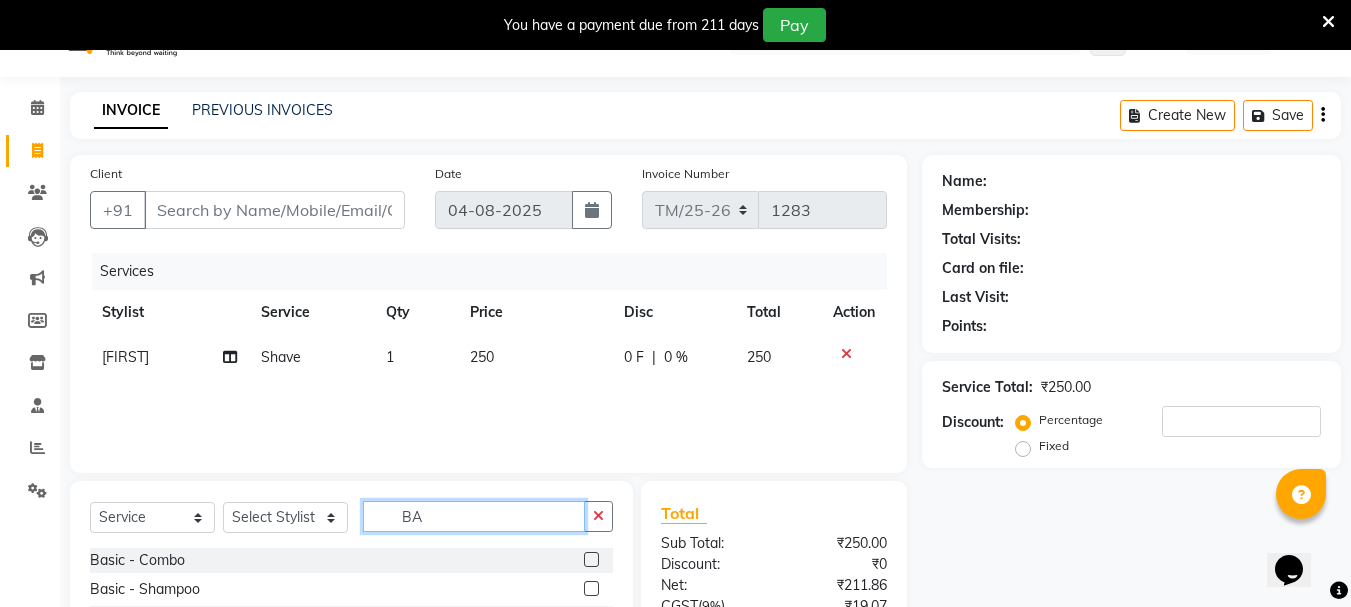 scroll, scrollTop: 244, scrollLeft: 0, axis: vertical 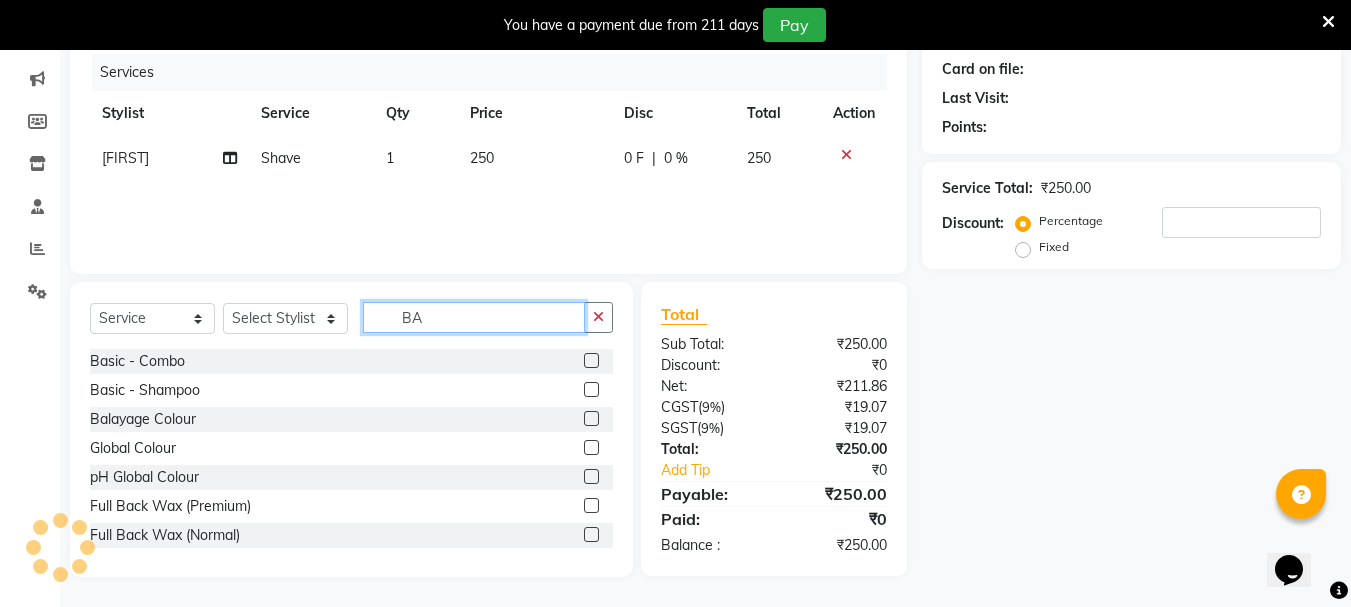 type on "BA" 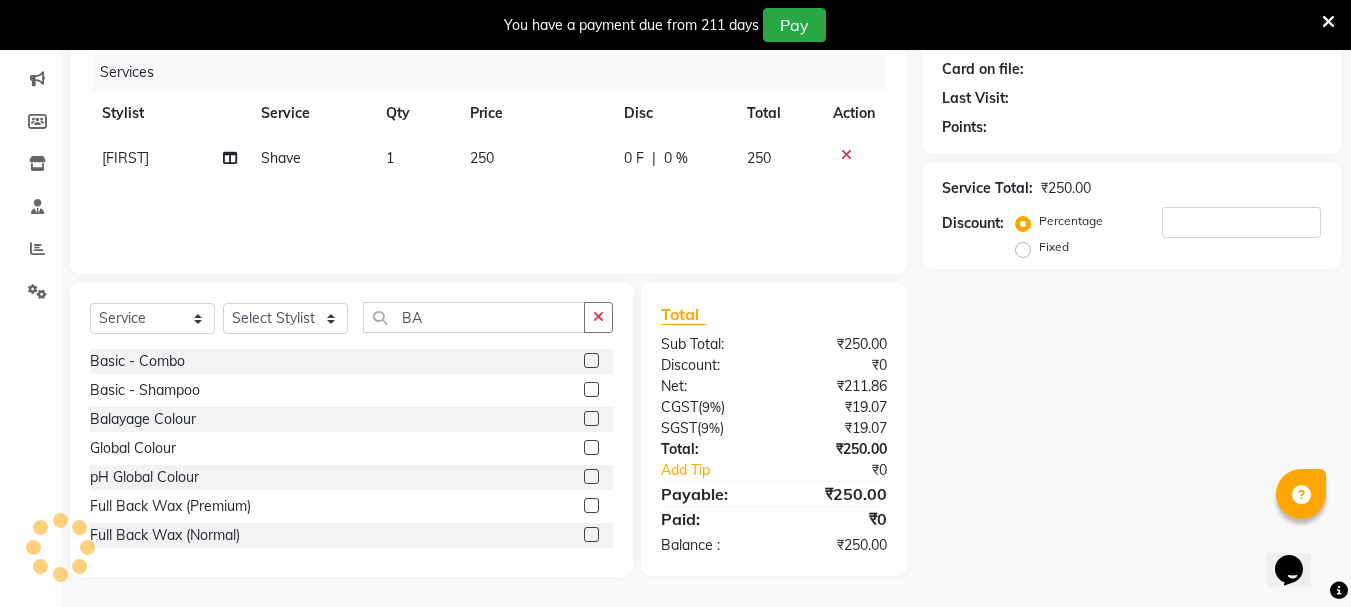 click 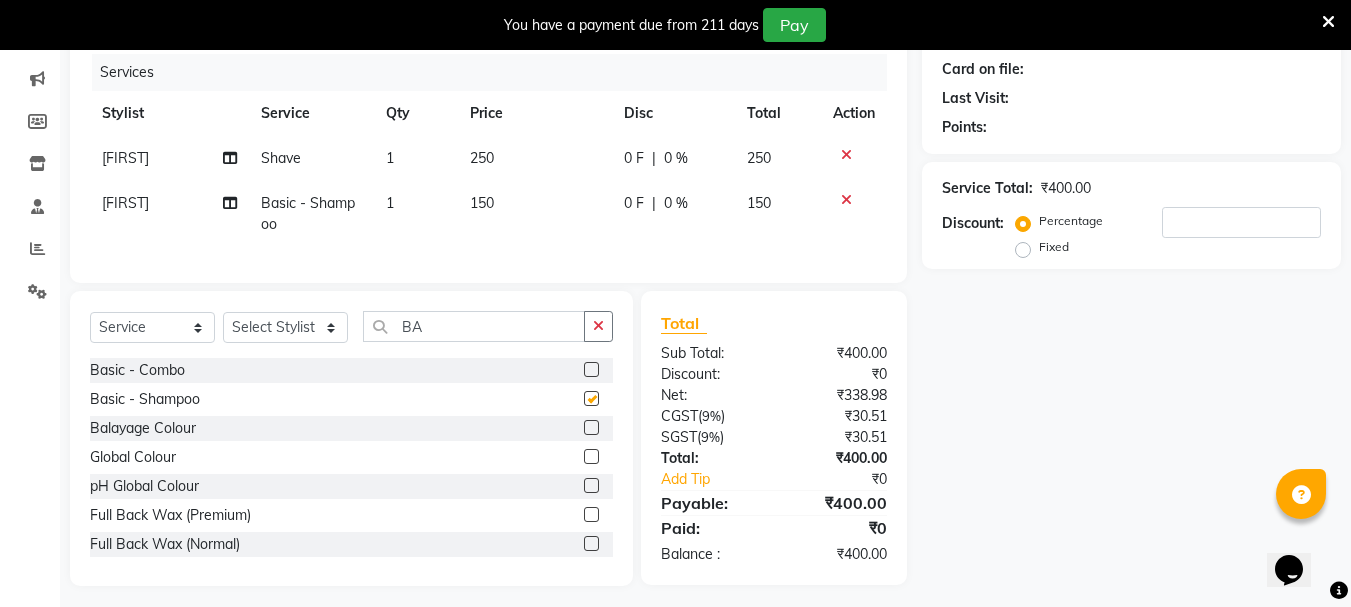 checkbox on "false" 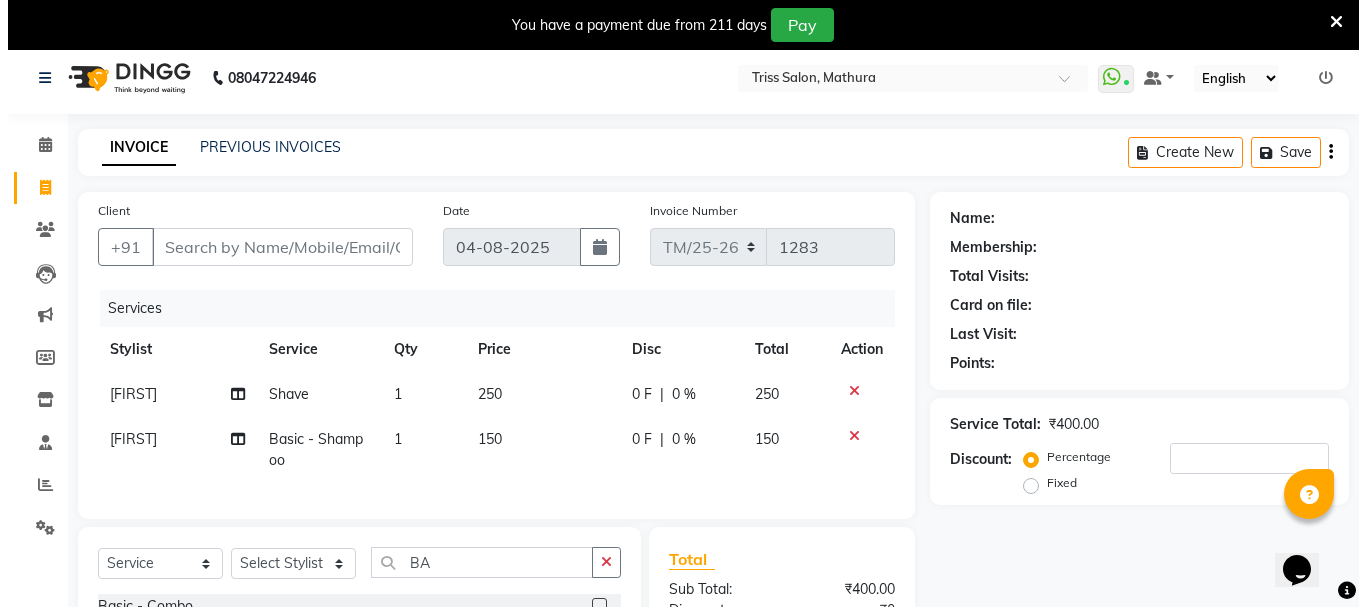 scroll, scrollTop: 0, scrollLeft: 0, axis: both 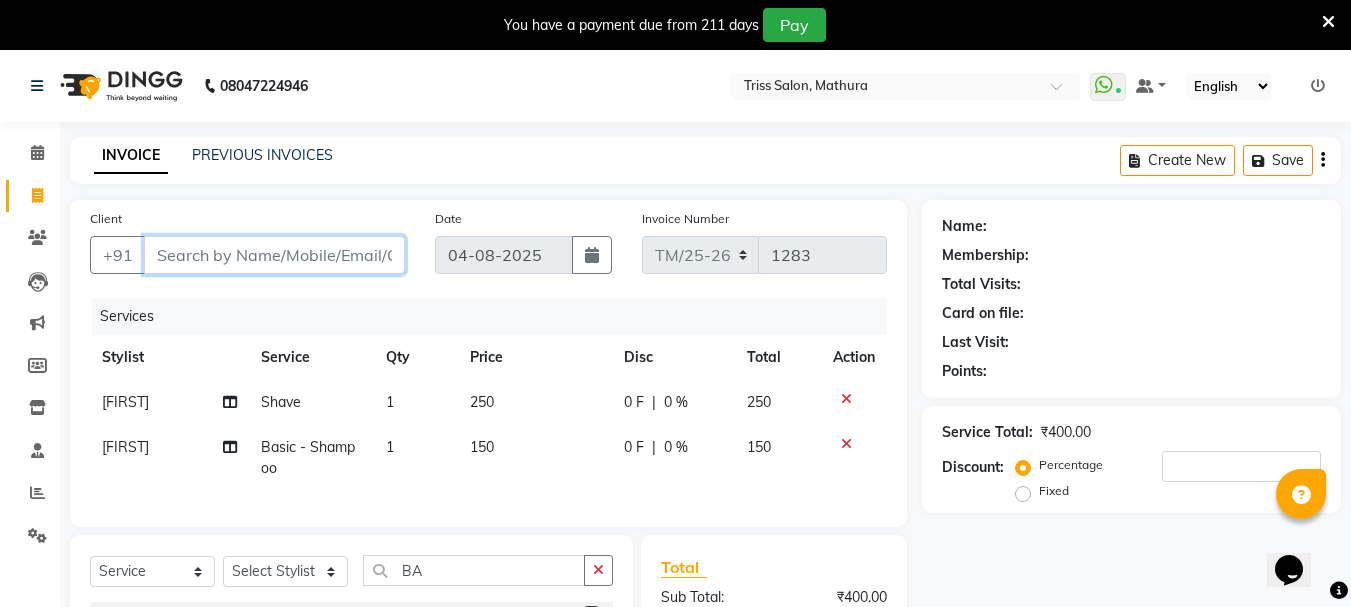 click on "Client" at bounding box center [274, 255] 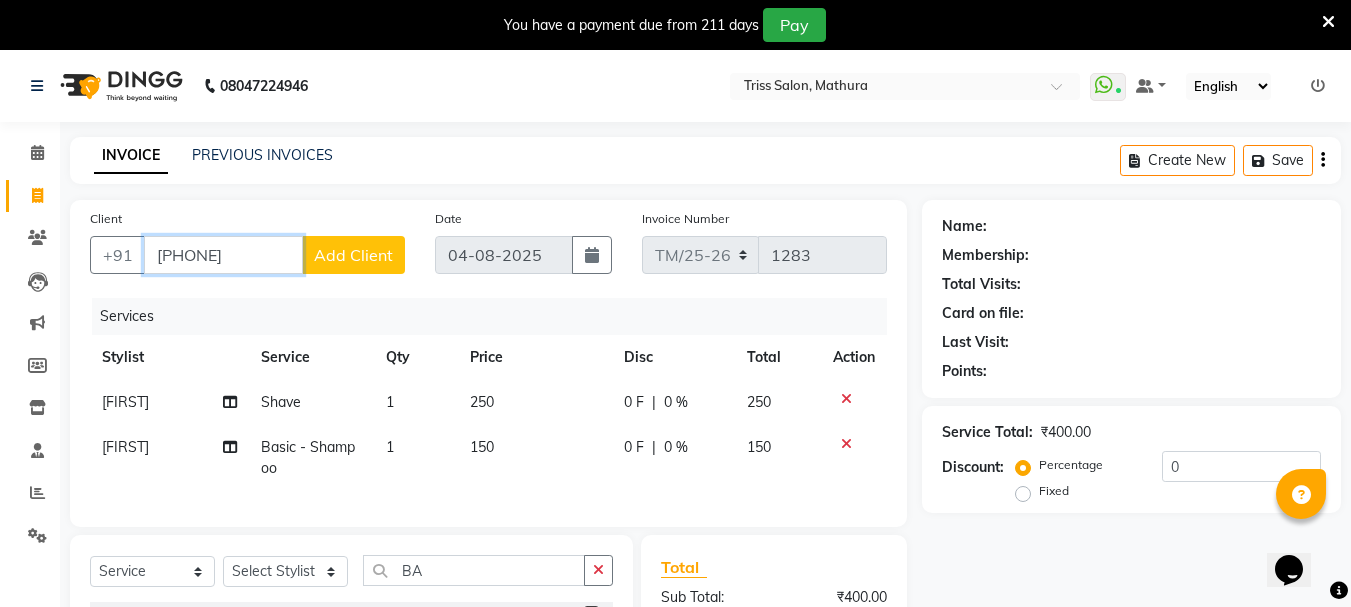 type on "[PHONE]" 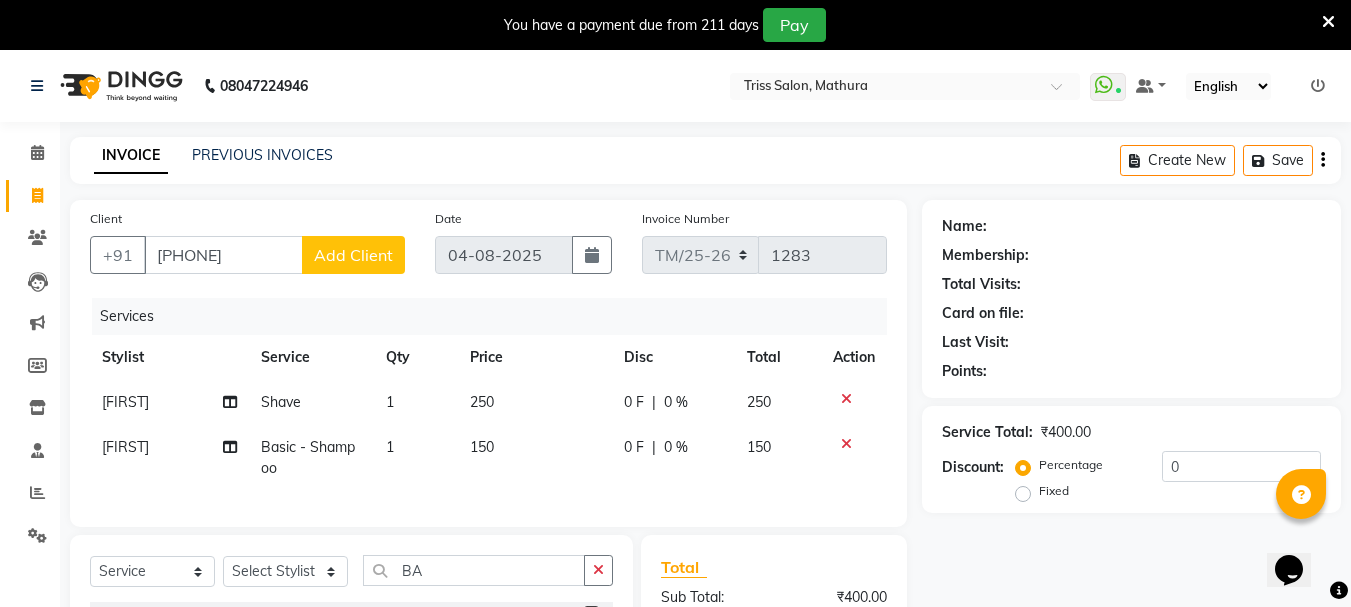 click on "Add Client" 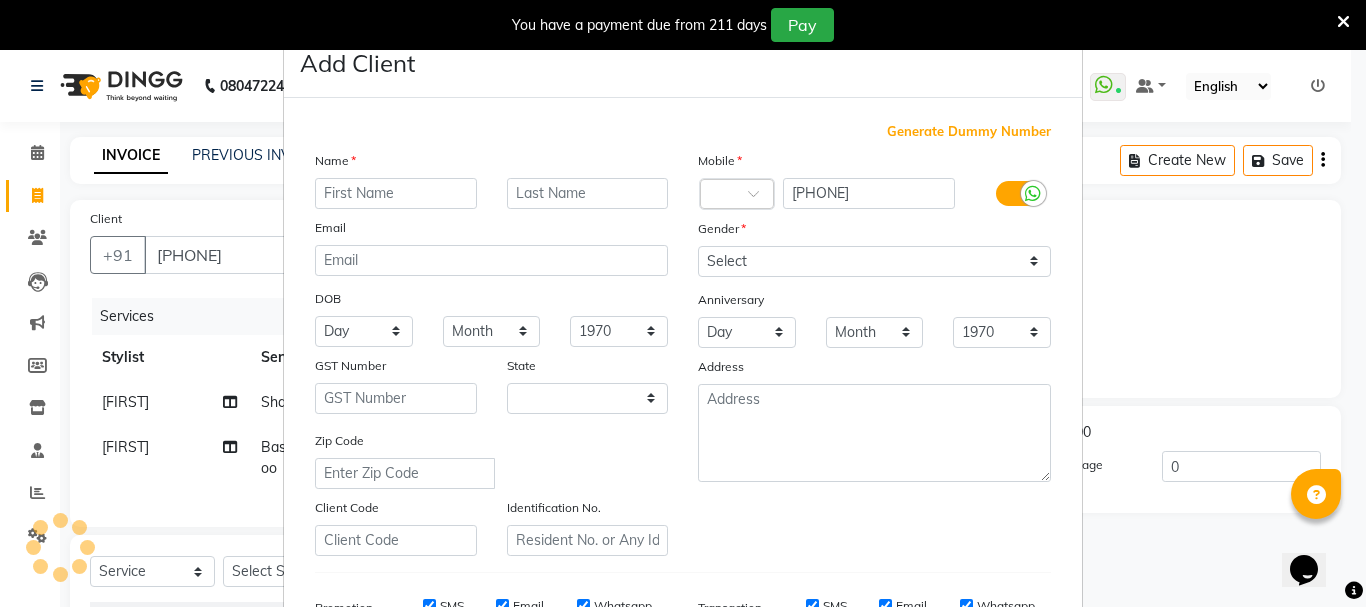 select on "38" 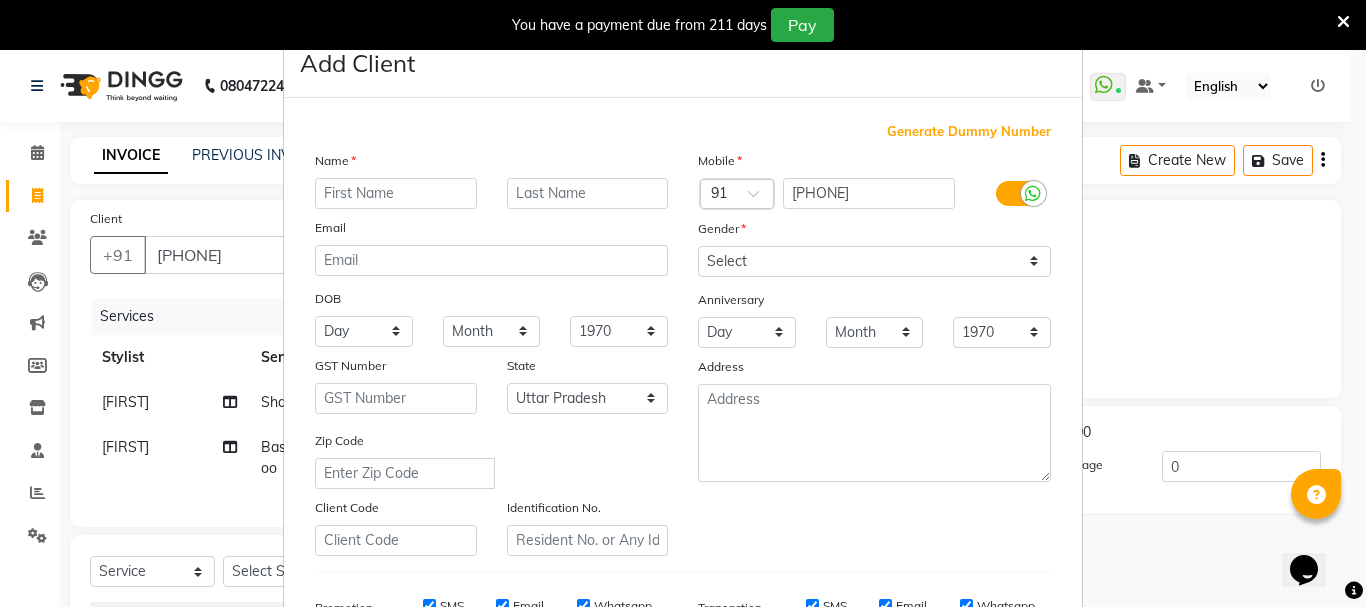 click at bounding box center [396, 193] 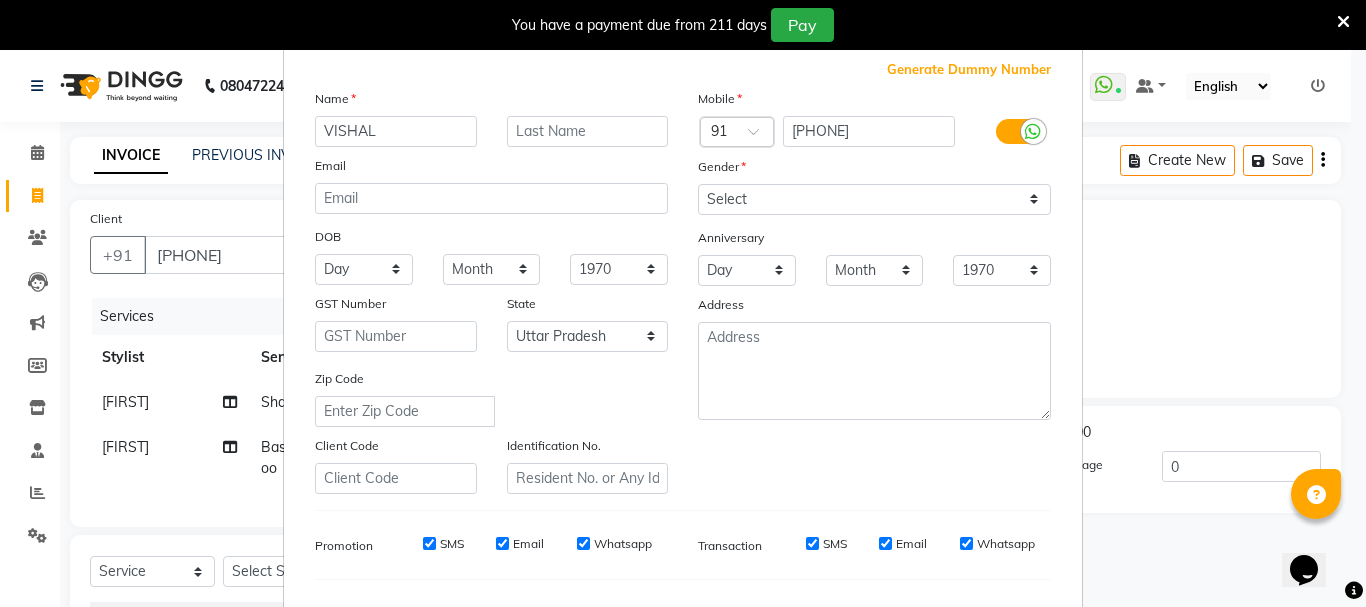 scroll, scrollTop: 62, scrollLeft: 0, axis: vertical 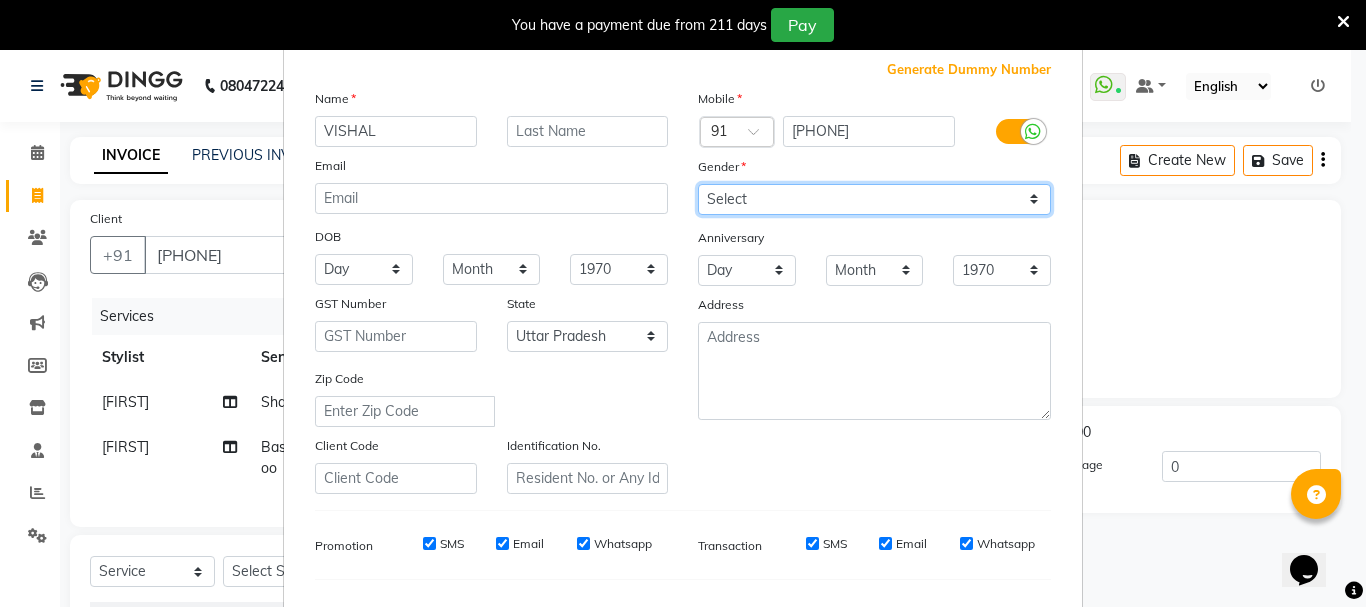 click on "Select Male Female Other Prefer Not To Say" at bounding box center (874, 199) 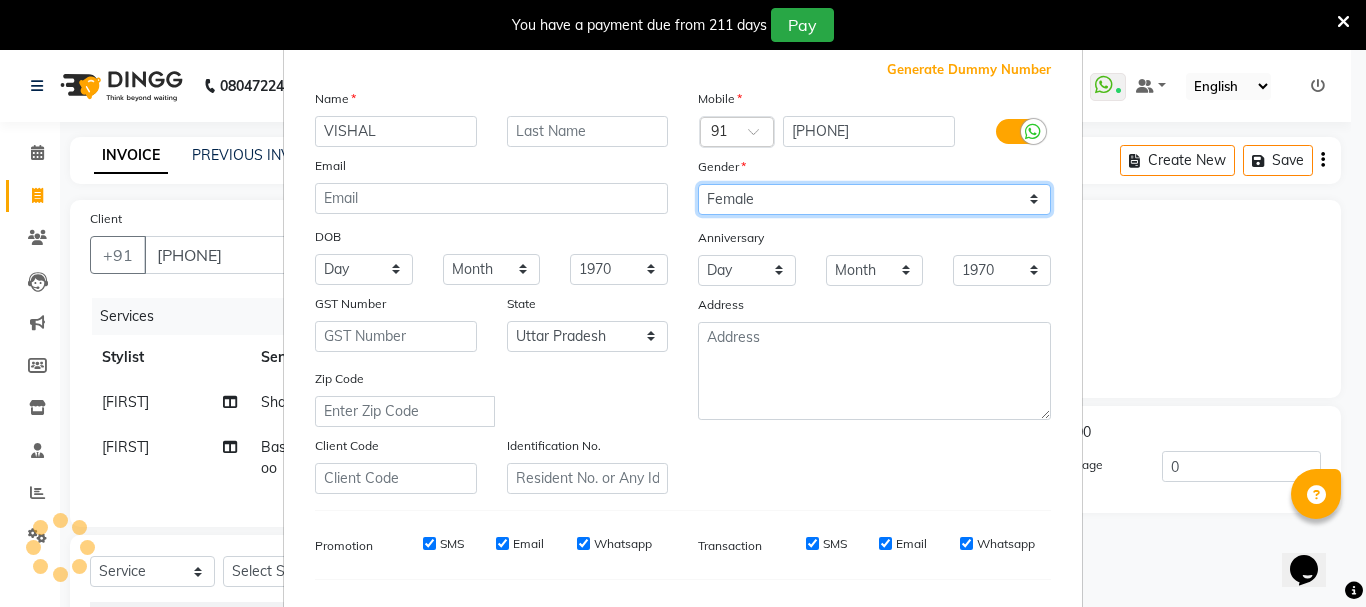 click on "Select Male Female Other Prefer Not To Say" at bounding box center [874, 199] 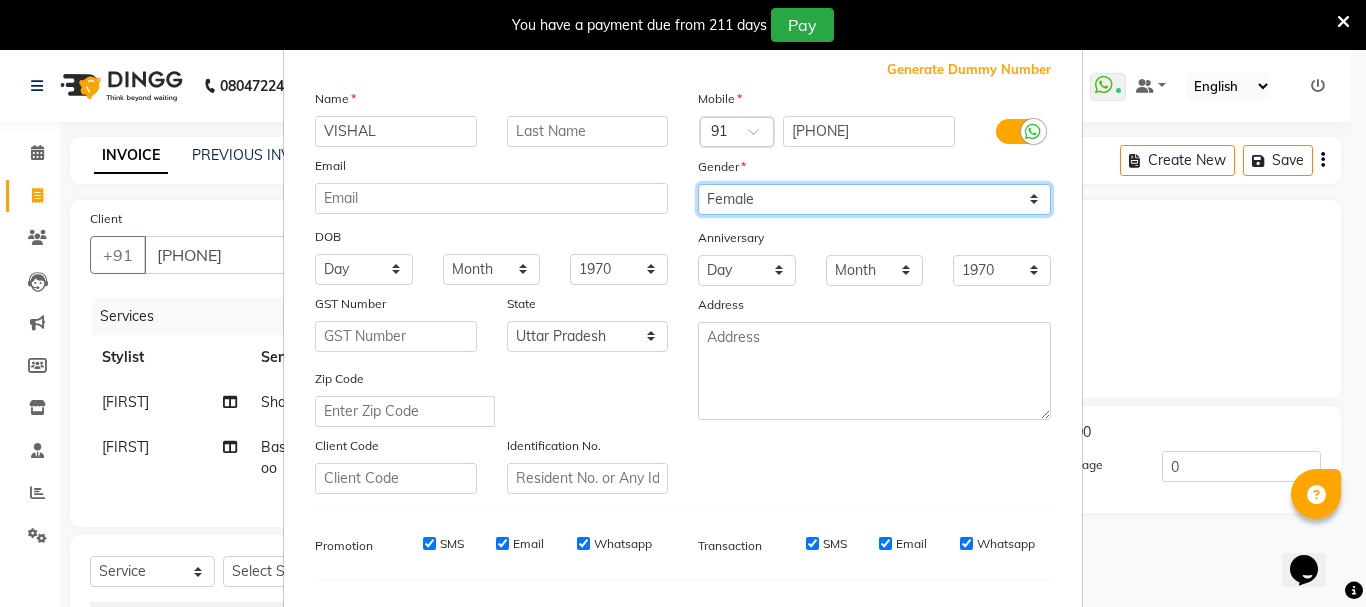 click on "Select Male Female Other Prefer Not To Say" at bounding box center [874, 199] 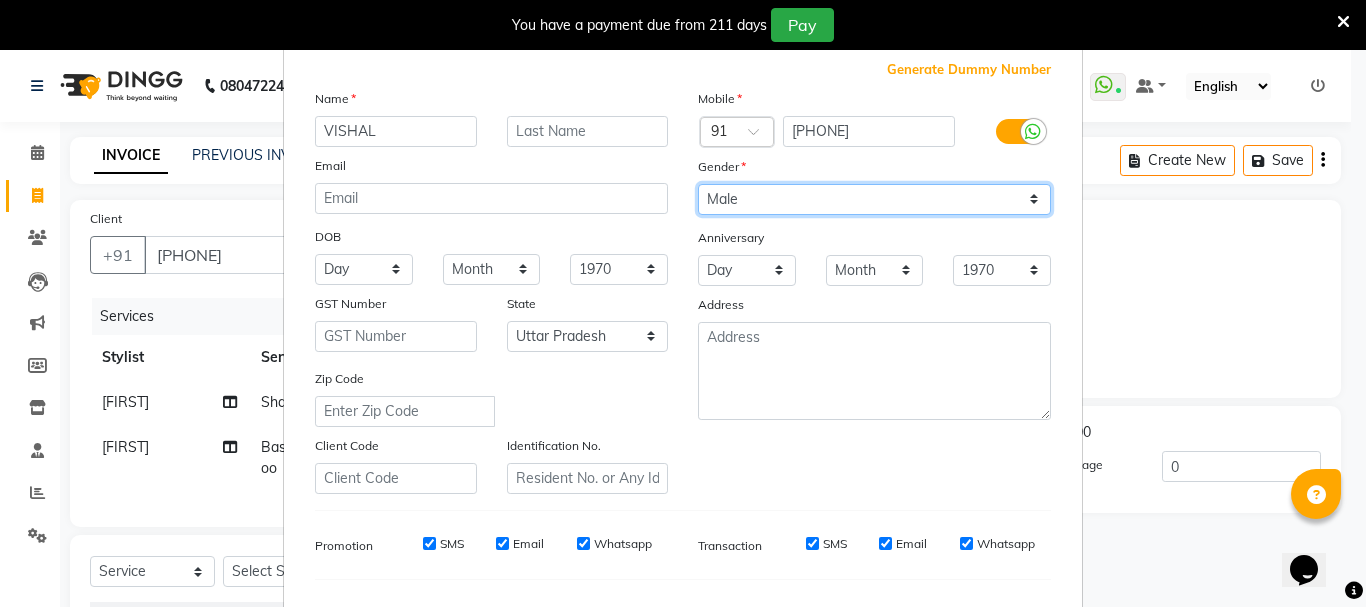 click on "Select Male Female Other Prefer Not To Say" at bounding box center [874, 199] 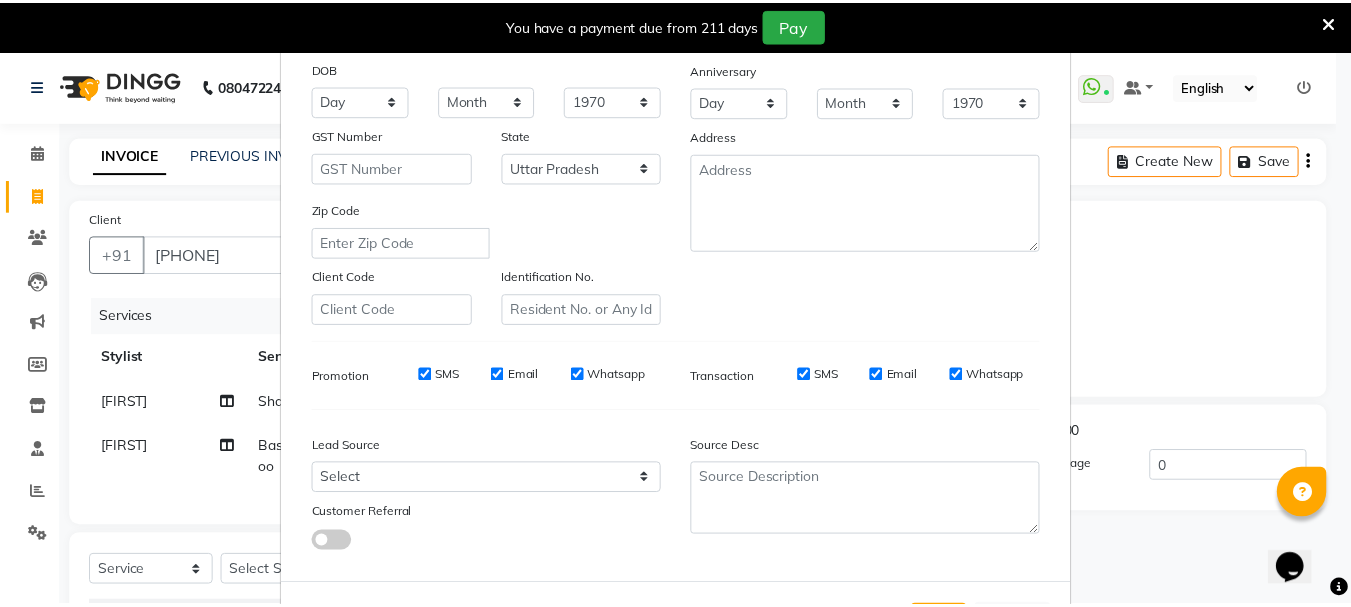 scroll, scrollTop: 316, scrollLeft: 0, axis: vertical 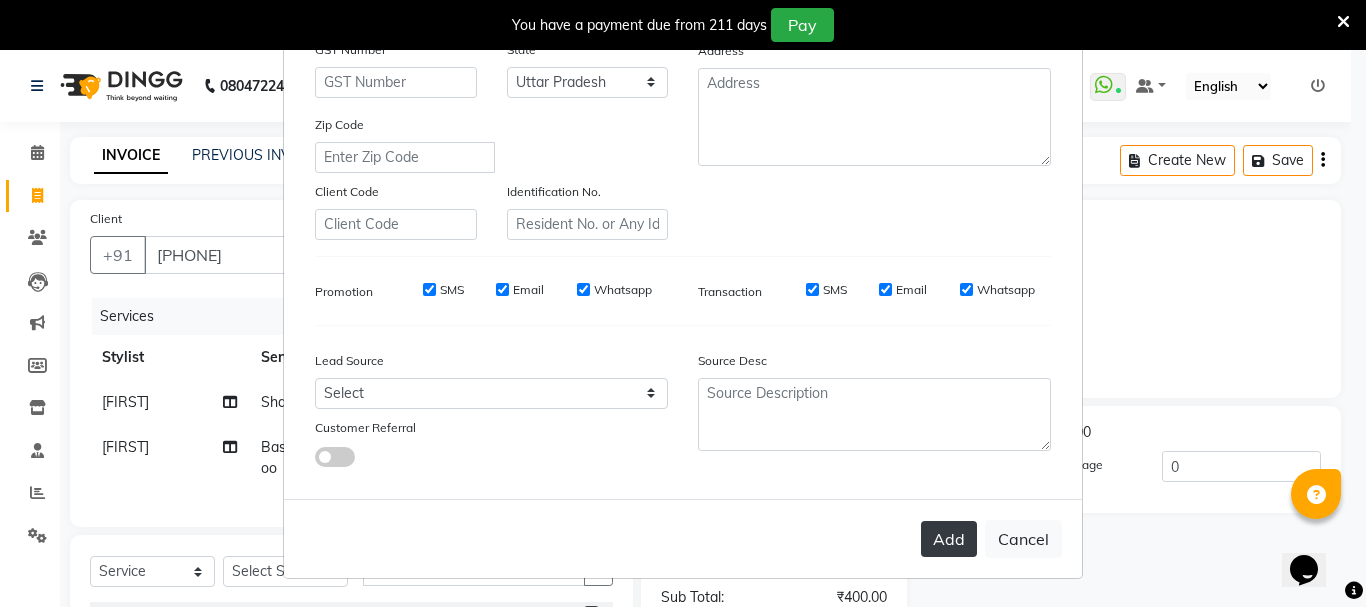 click on "Add" at bounding box center (949, 539) 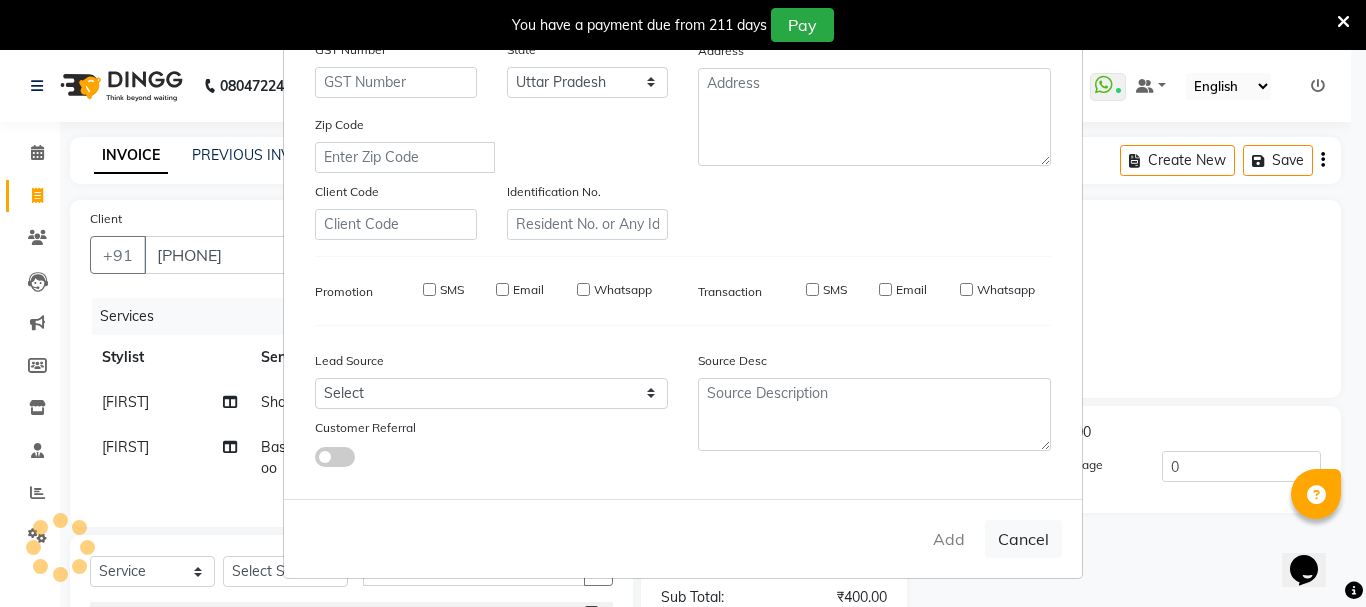 type 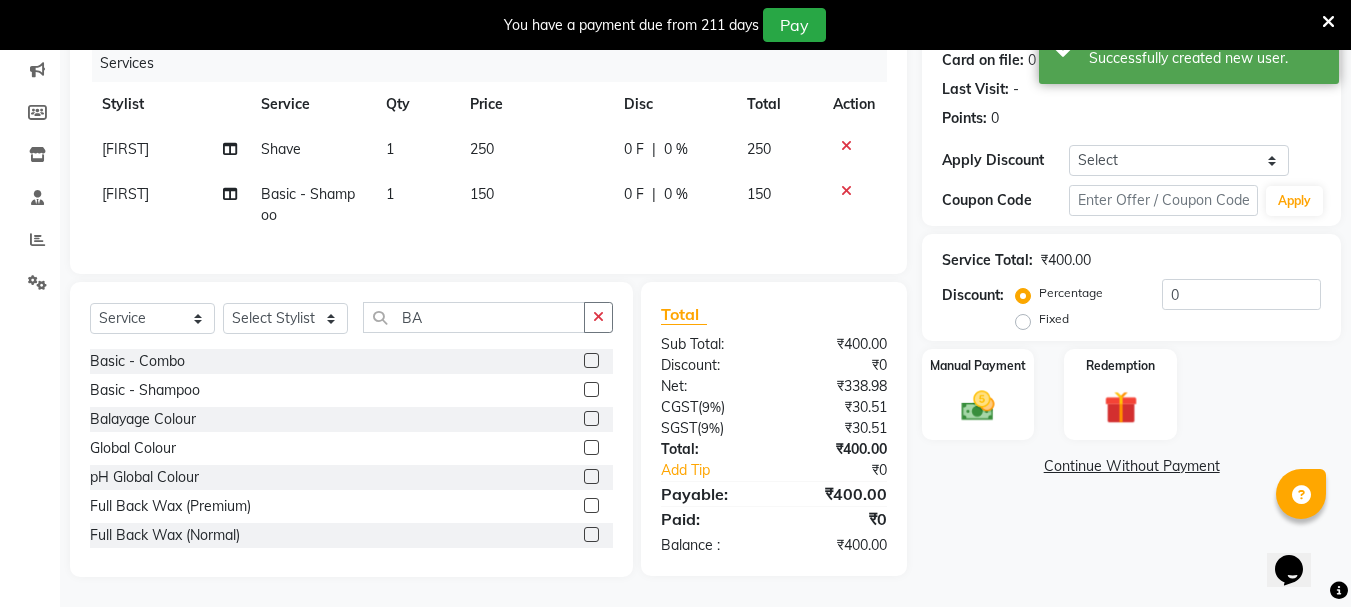 scroll, scrollTop: 268, scrollLeft: 0, axis: vertical 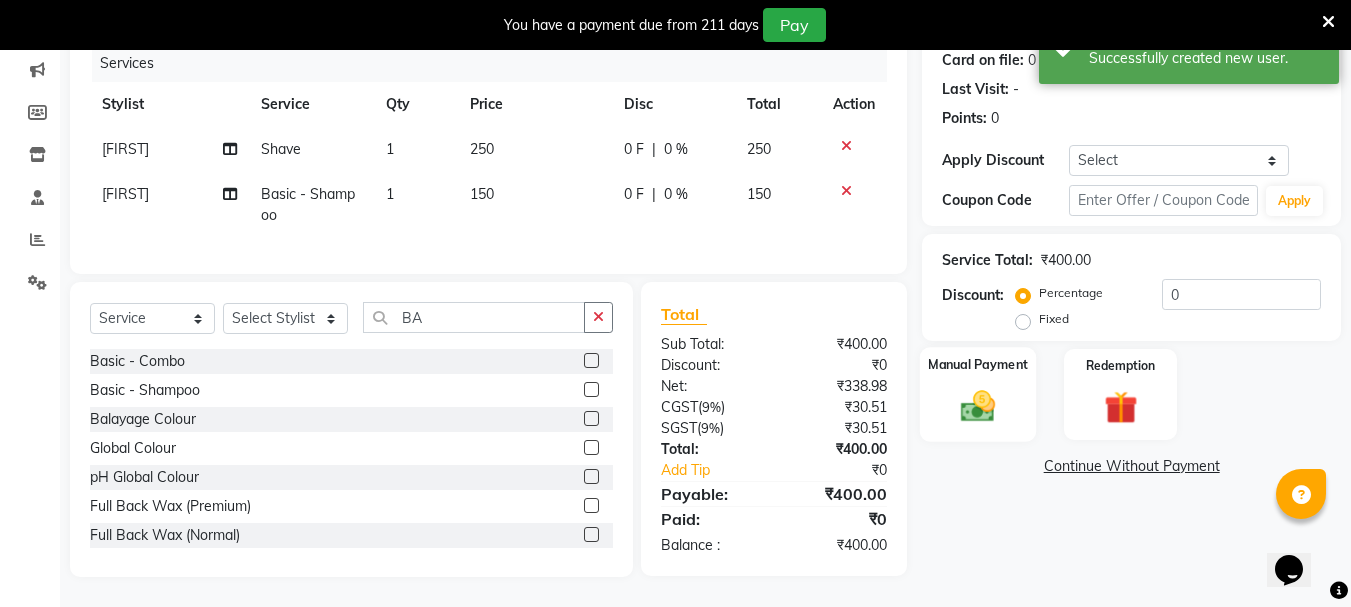 click 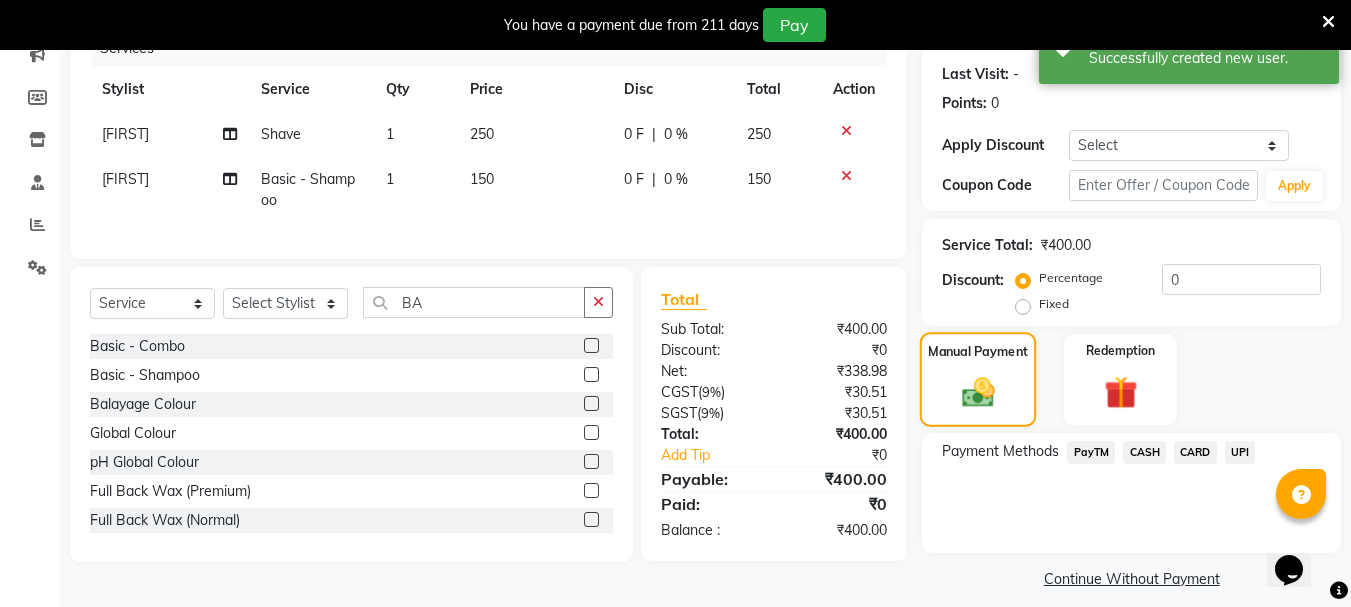scroll, scrollTop: 285, scrollLeft: 0, axis: vertical 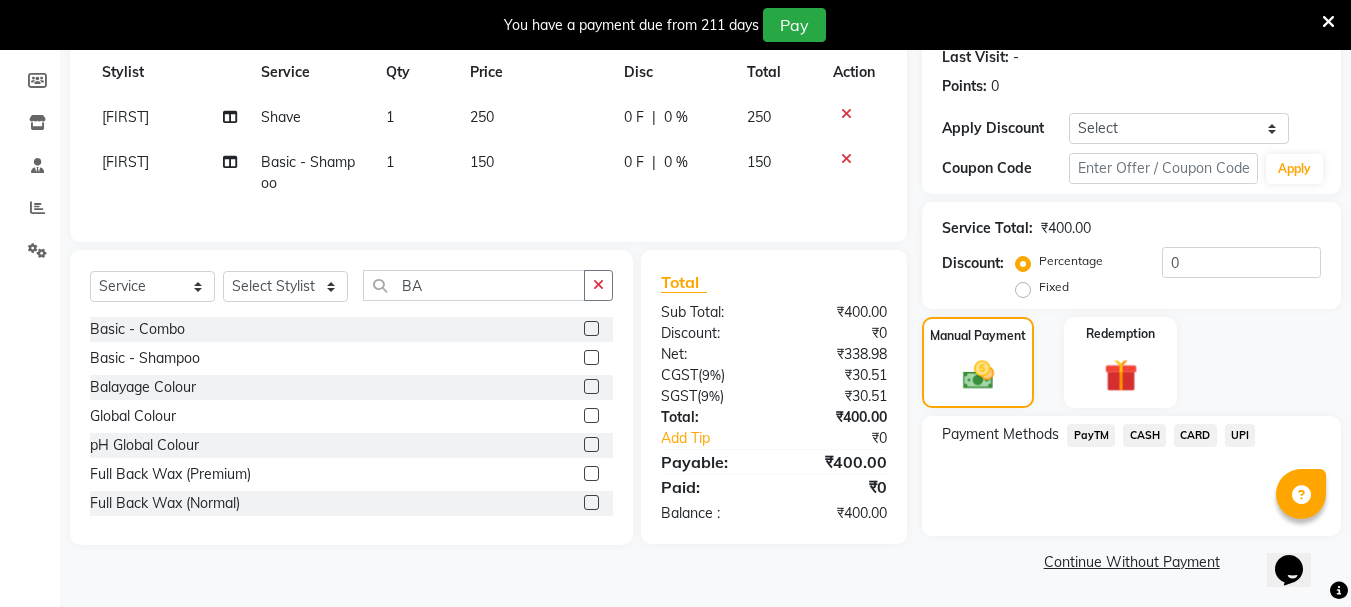click on "CASH" 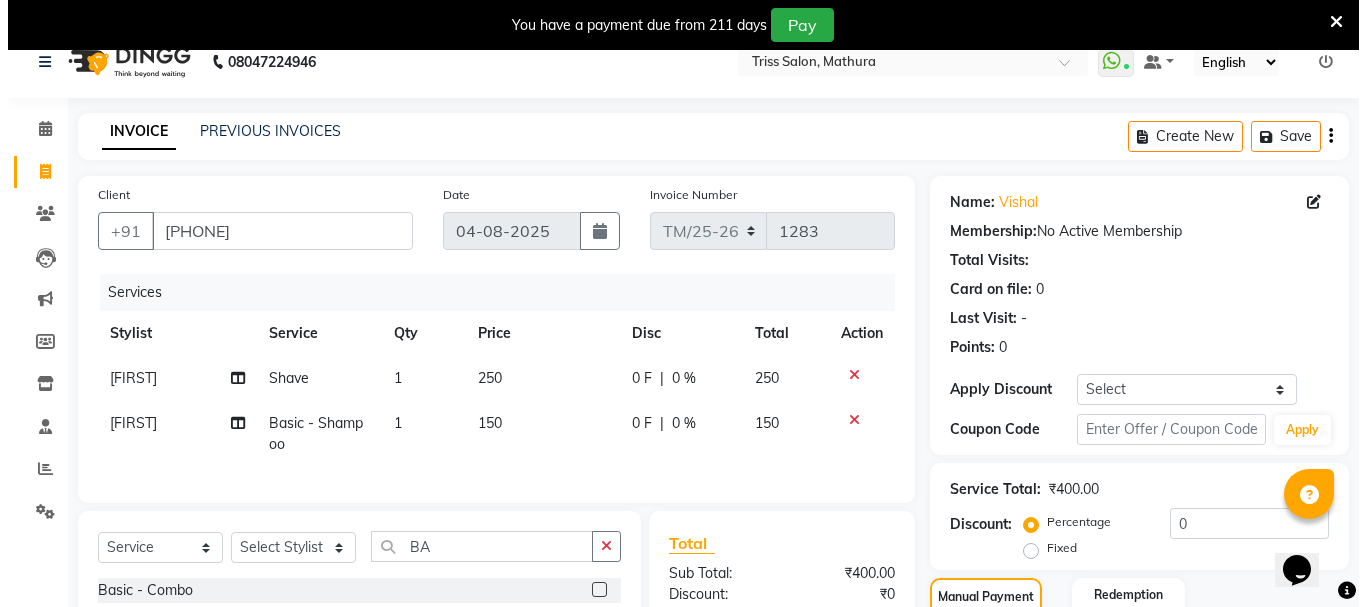scroll, scrollTop: 18, scrollLeft: 0, axis: vertical 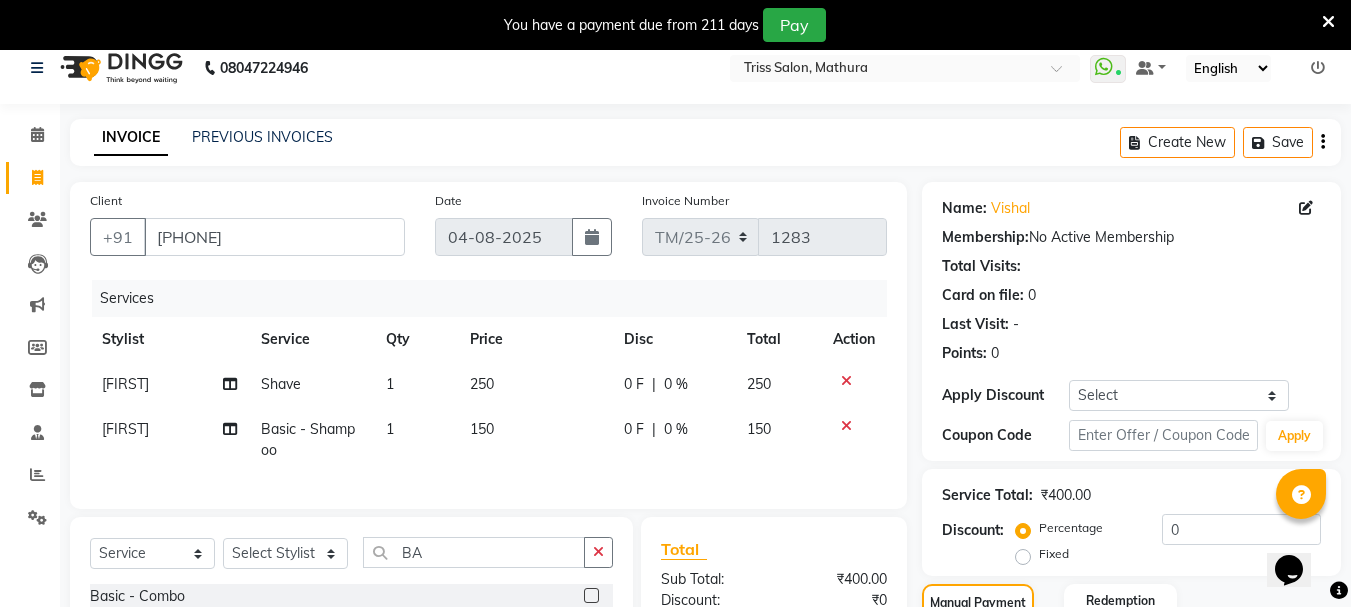 click 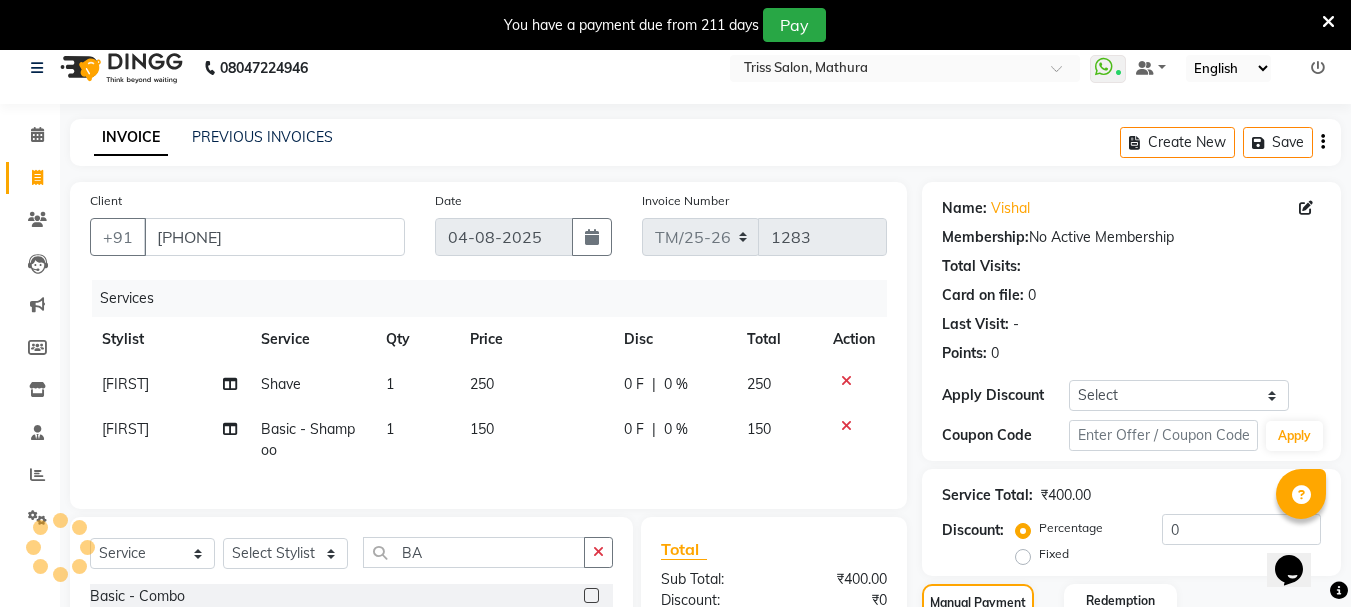 select on "38" 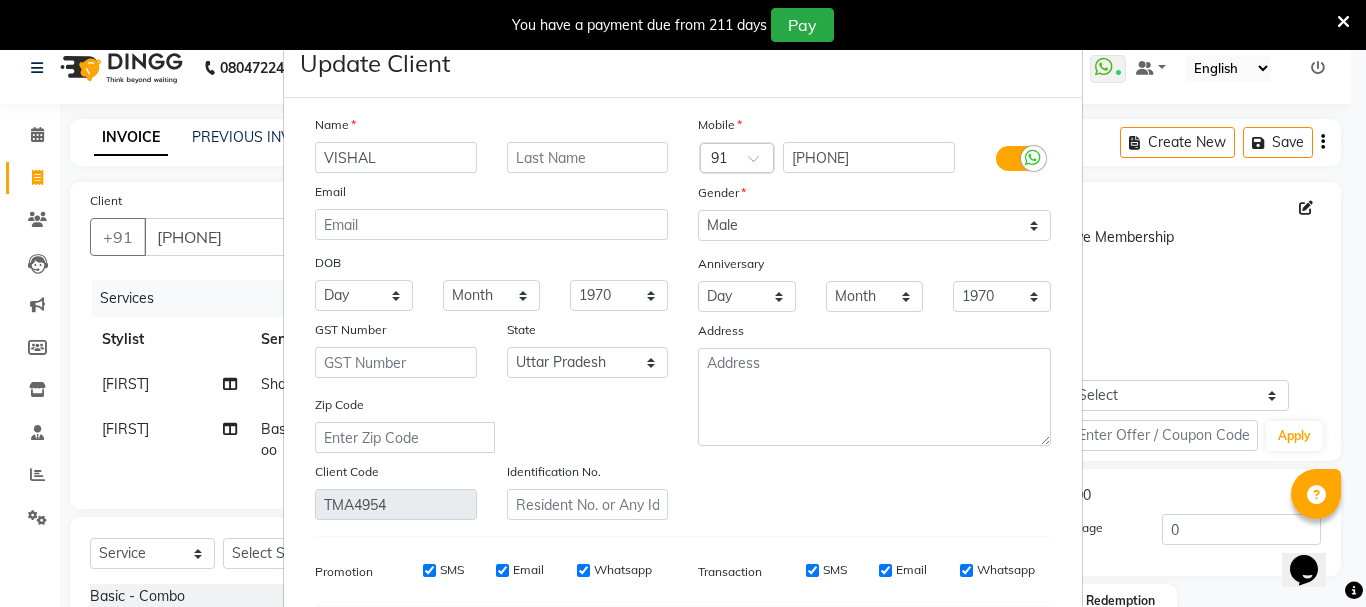 click on "Update Client Name [FIRST] Email DOB Day 01 02 03 04 05 06 07 08 09 10 11 12 13 14 15 16 17 18 19 20 21 22 23 24 25 26 27 28 29 30 31 Month January February March April May June July August September October November December 1940 1941 1942 1943 1944 1945 1946 1947 1948 1949 1950 1951 1952 1953 1954 1955 1956 1957 1958 1959 1960 1961 1962 1963 1964 1965 1966 1967 1968 1969 1970 1971 1972 1973 1974 1975 1976 1977 1978 1979 1980 1981 1982 1983 1984 1985 1986 1987 1988 1989 1990 1991 1992 1993 1994 1995 1996 1997 1998 1999 2000 2001 2002 2003 2004 2005 2006 2007 2008 2009 2010 2011 2012 2013 2014 2015 2016 2017 2018 2019 2020 2021 2022 2023 2024 GST Number State Select Andaman and Nicobar Islands Andhra Pradesh Arunachal Pradesh Assam Bihar Chandigarh Chhattisgarh Dadra and Nagar Haveli Daman and Diu Delhi Goa Gujarat Haryana Himachal Pradesh Jammu and Kashmir Jharkhand Karnataka Kerala Lakshadweep Madhya Pradesh Maharashtra Manipur Meghalaya Mizoram Nagaland Odisha Pondicherry Punjab Rajasthan Sikkim Tamil Nadu" at bounding box center (683, 303) 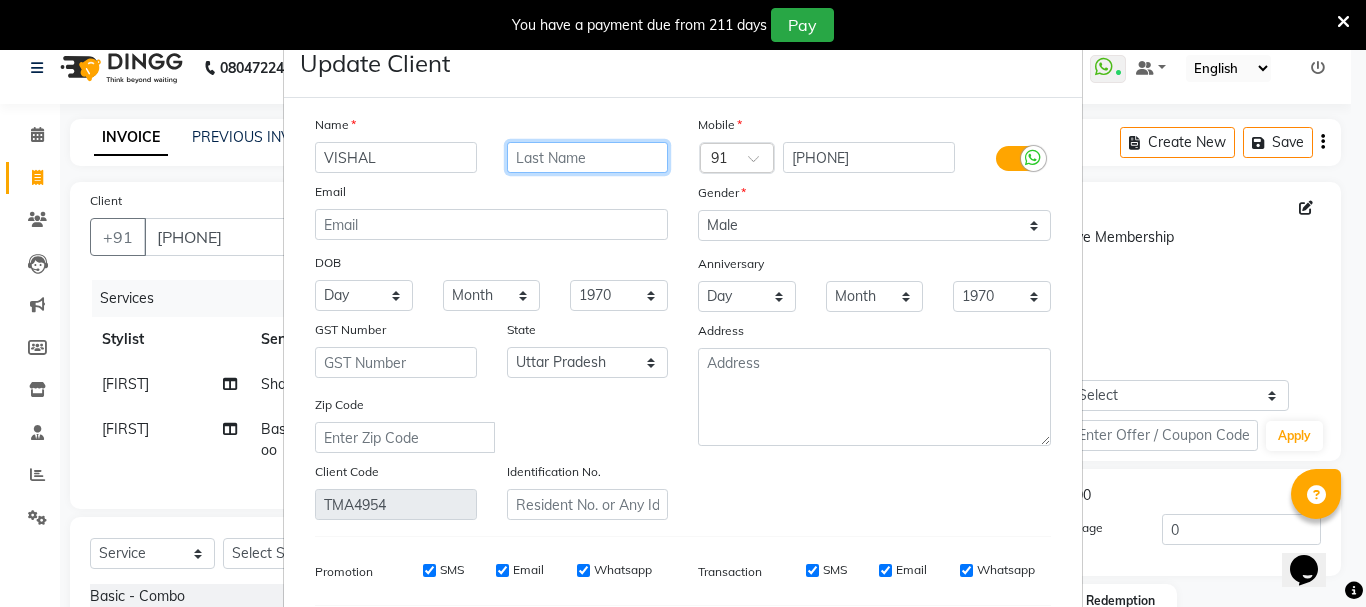 click at bounding box center [588, 157] 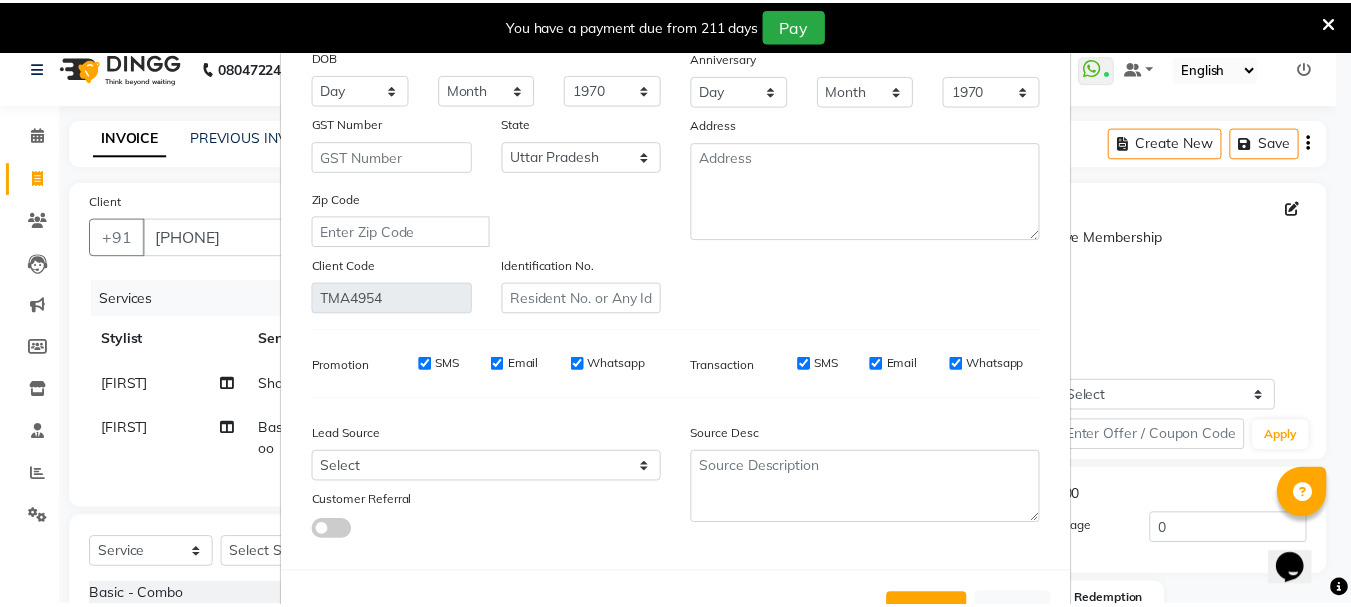 scroll, scrollTop: 280, scrollLeft: 0, axis: vertical 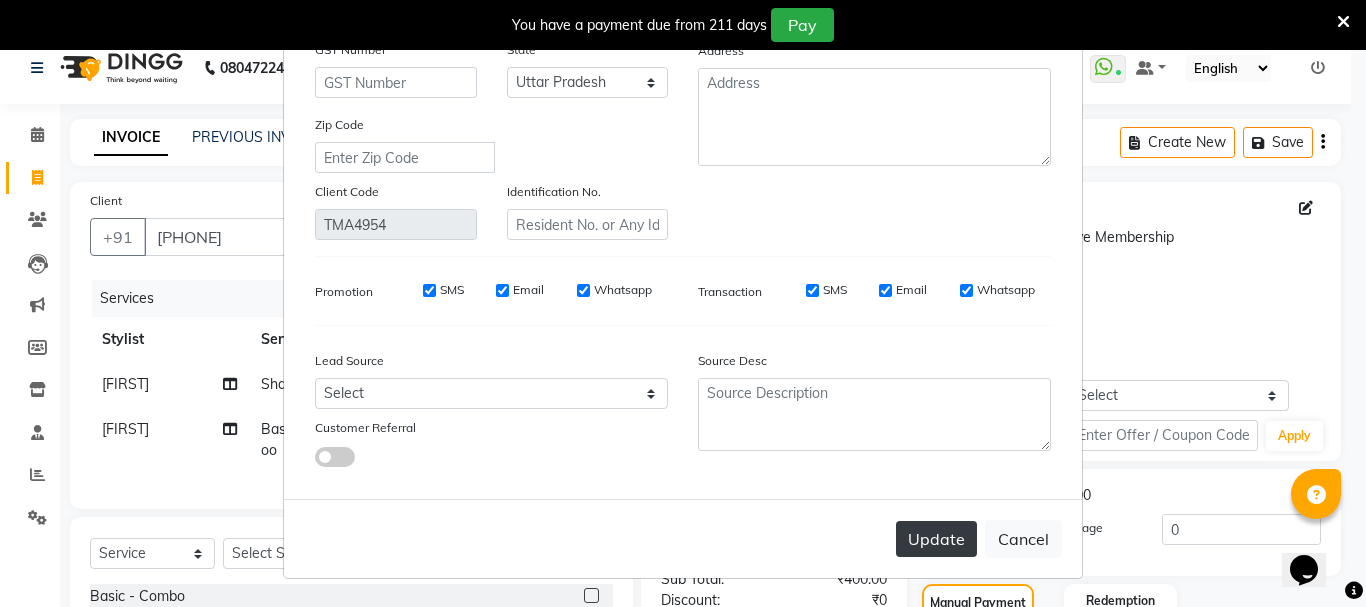 type on "VISITOR" 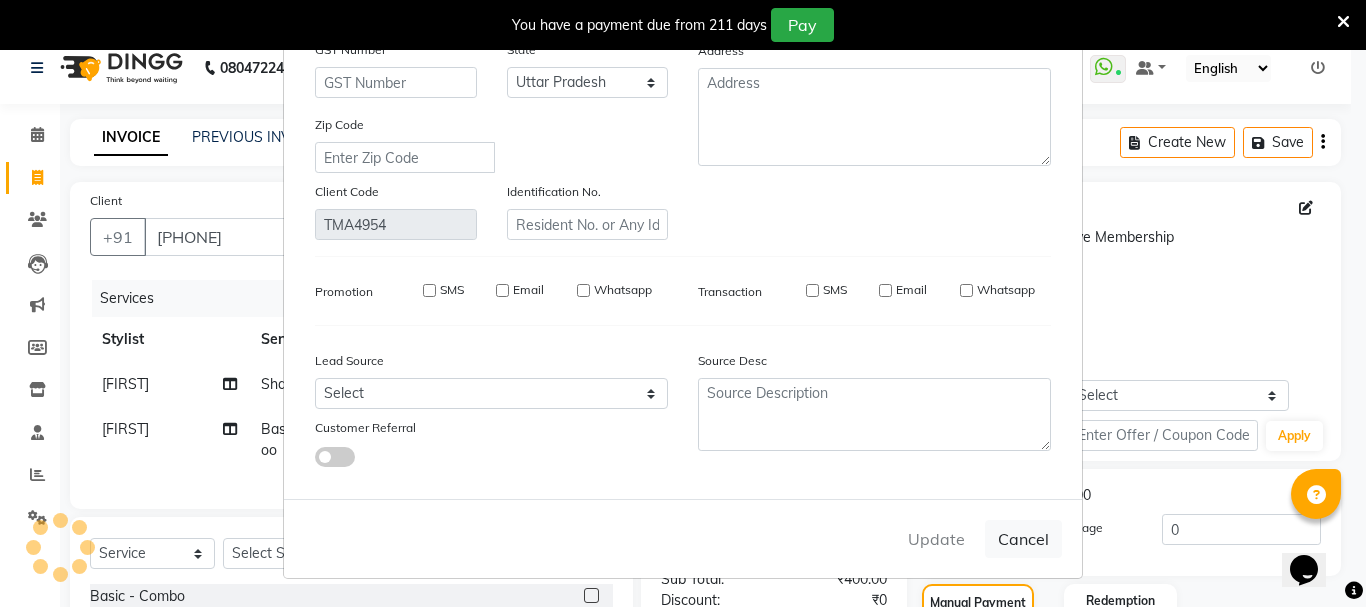type 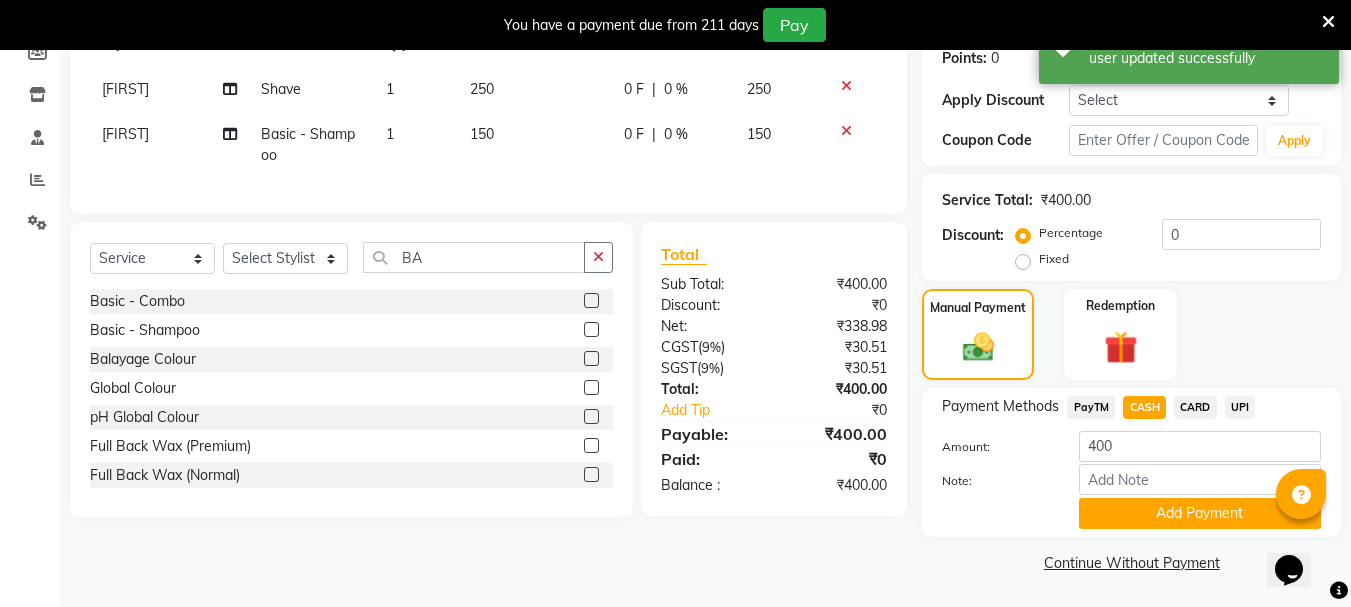 scroll, scrollTop: 314, scrollLeft: 0, axis: vertical 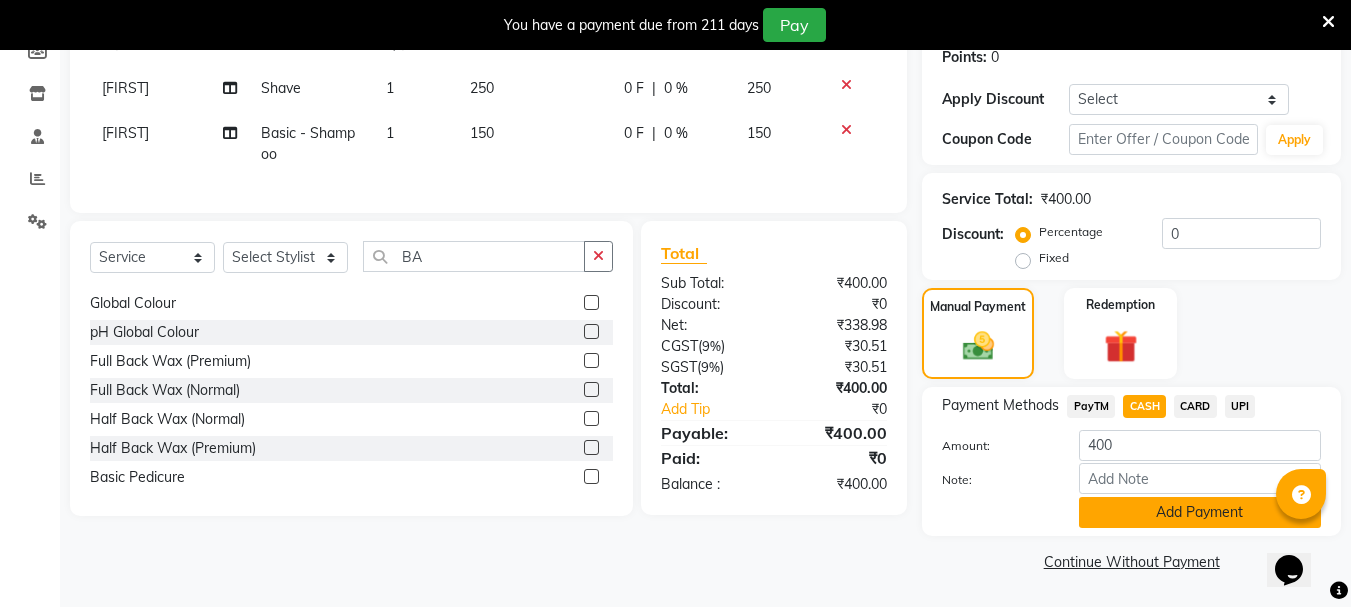 click on "Add Payment" 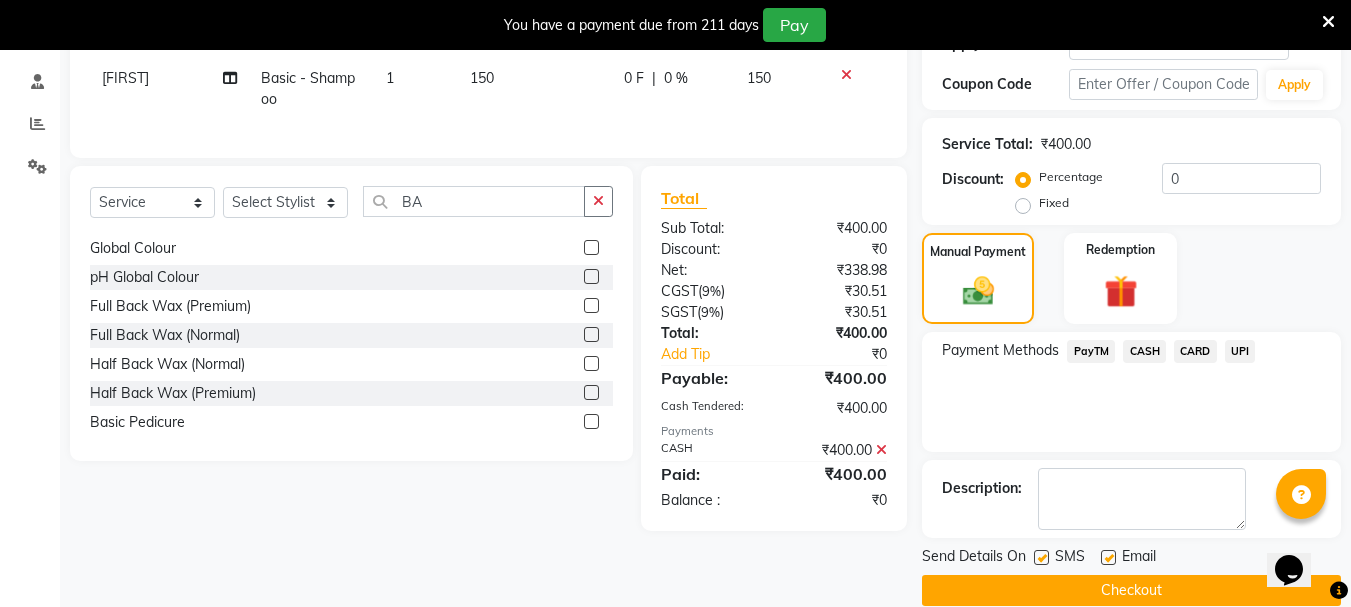 scroll, scrollTop: 398, scrollLeft: 0, axis: vertical 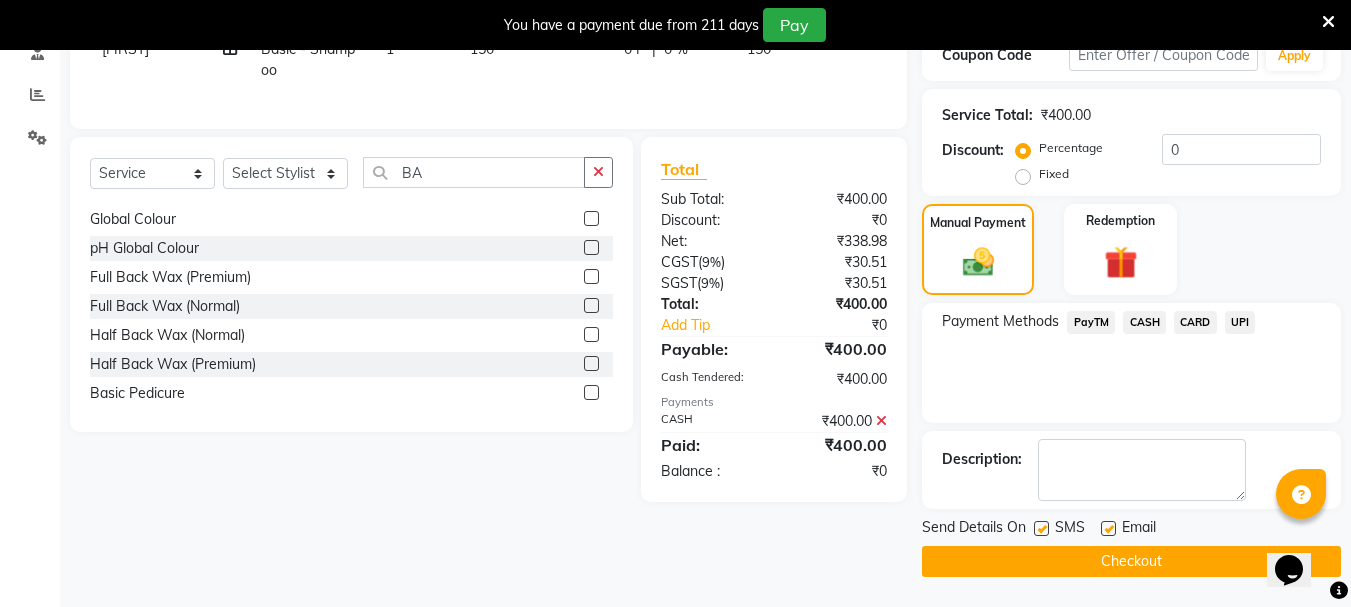 click on "Checkout" 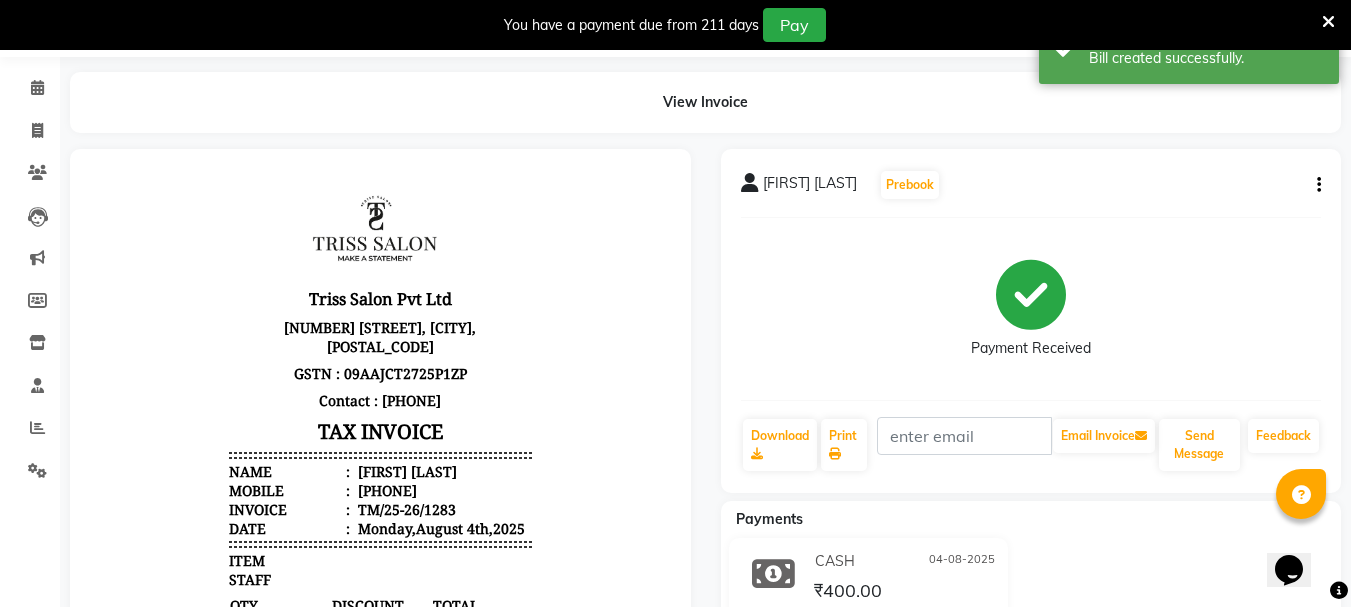 scroll, scrollTop: 0, scrollLeft: 0, axis: both 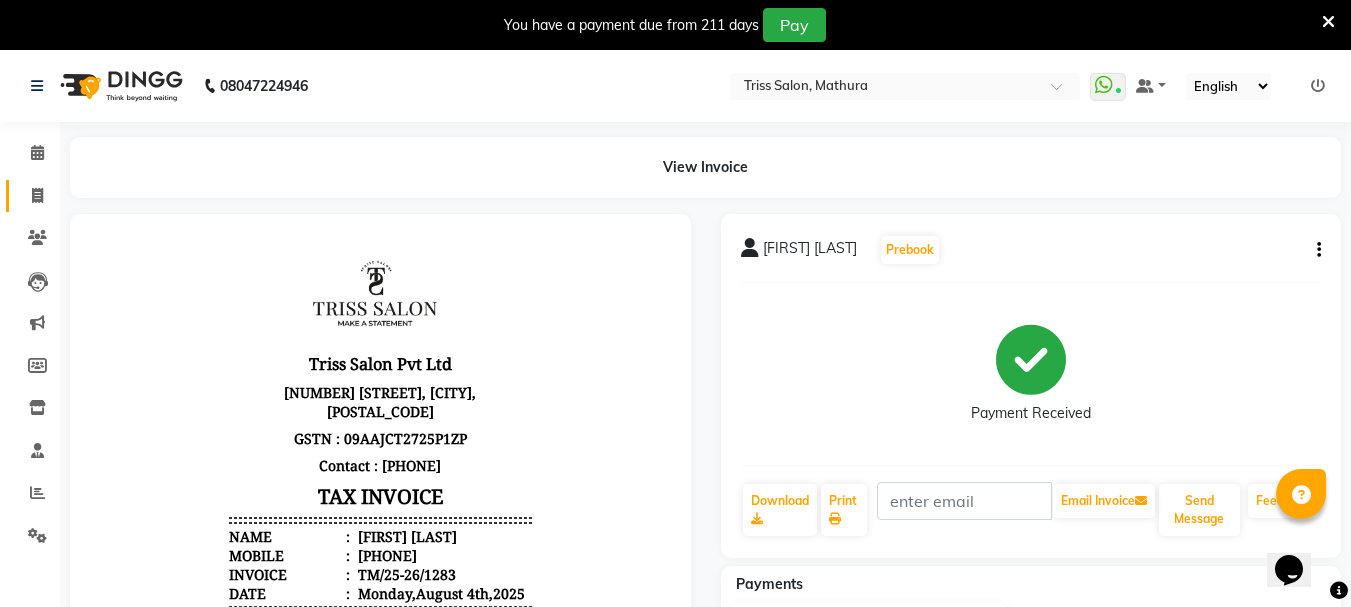 click 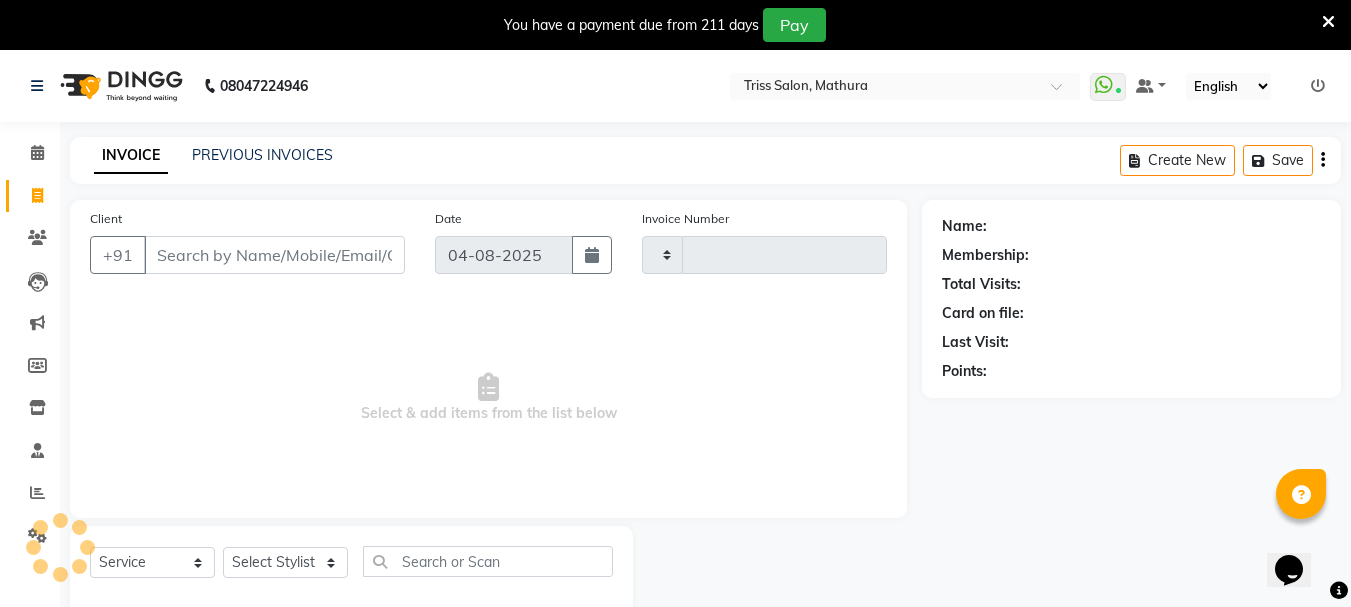 scroll, scrollTop: 50, scrollLeft: 0, axis: vertical 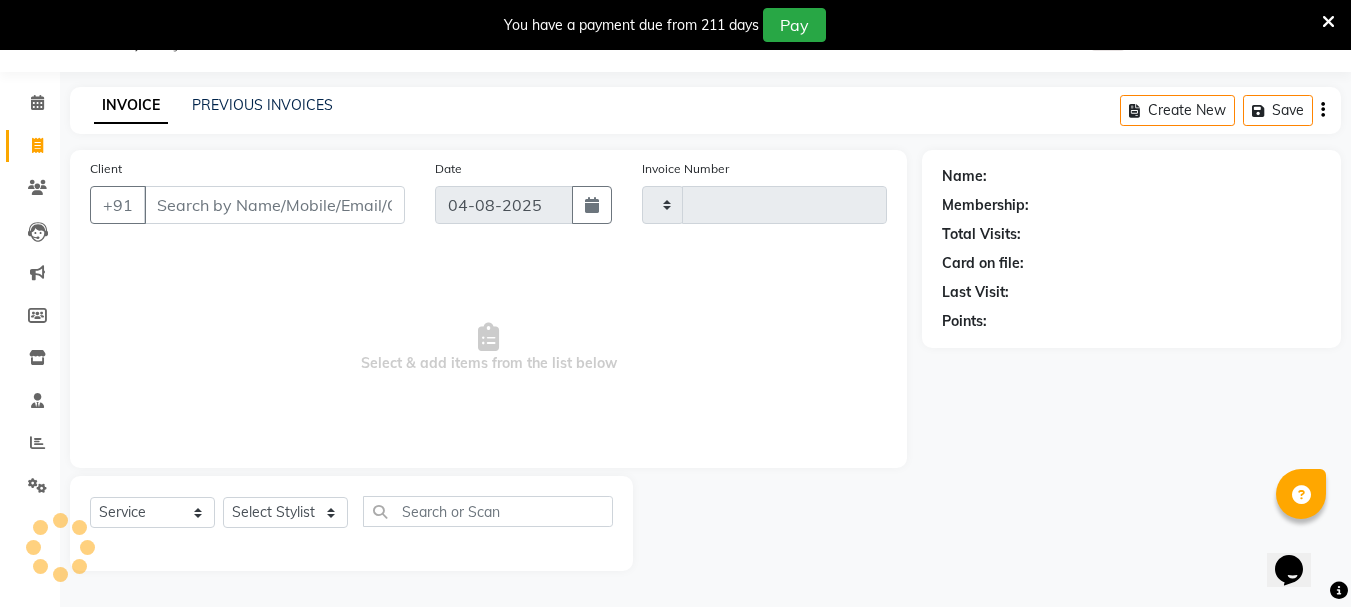 type on "1284" 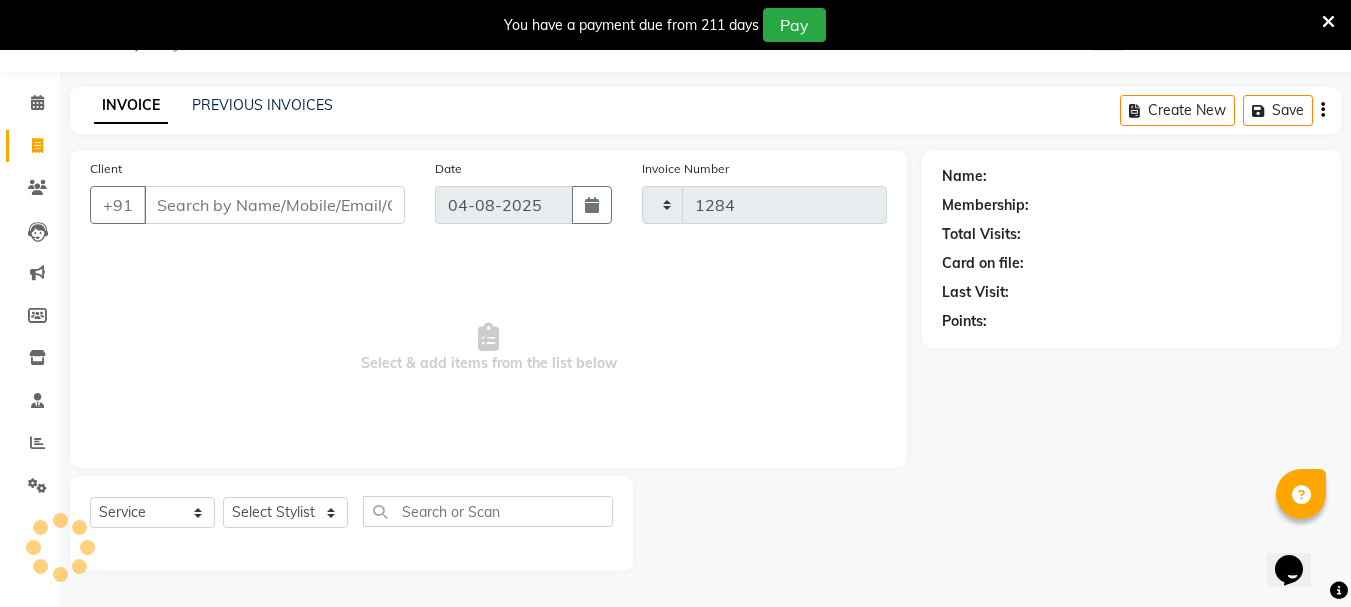 select on "4304" 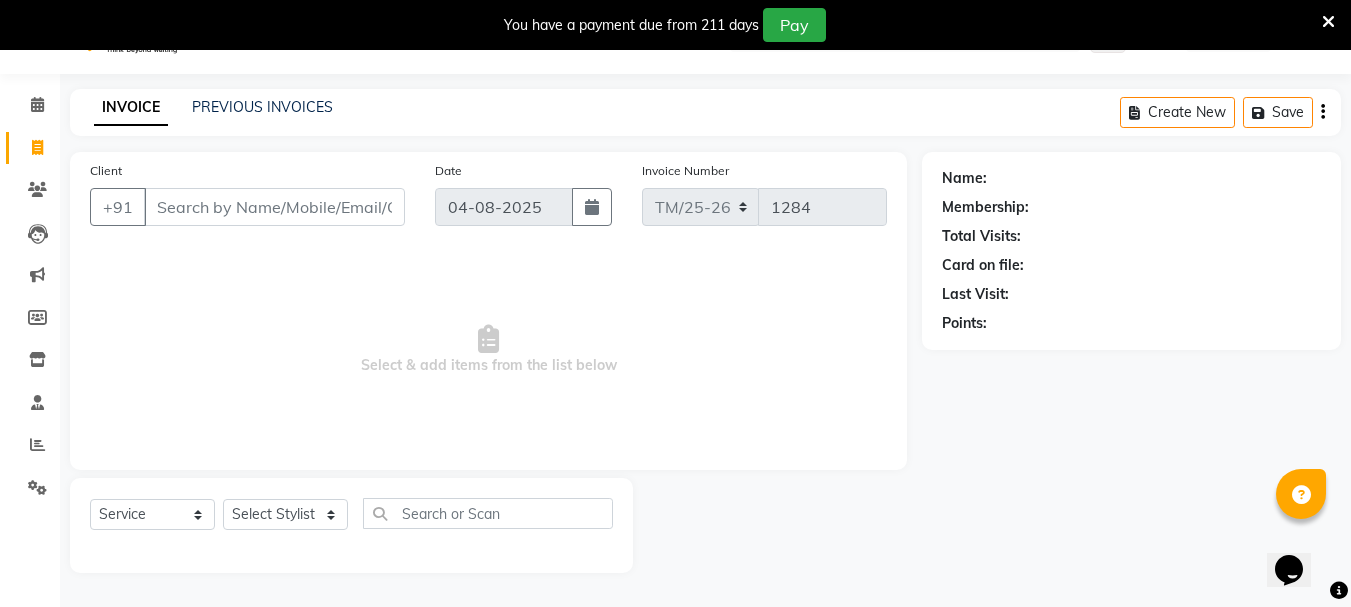 scroll, scrollTop: 0, scrollLeft: 0, axis: both 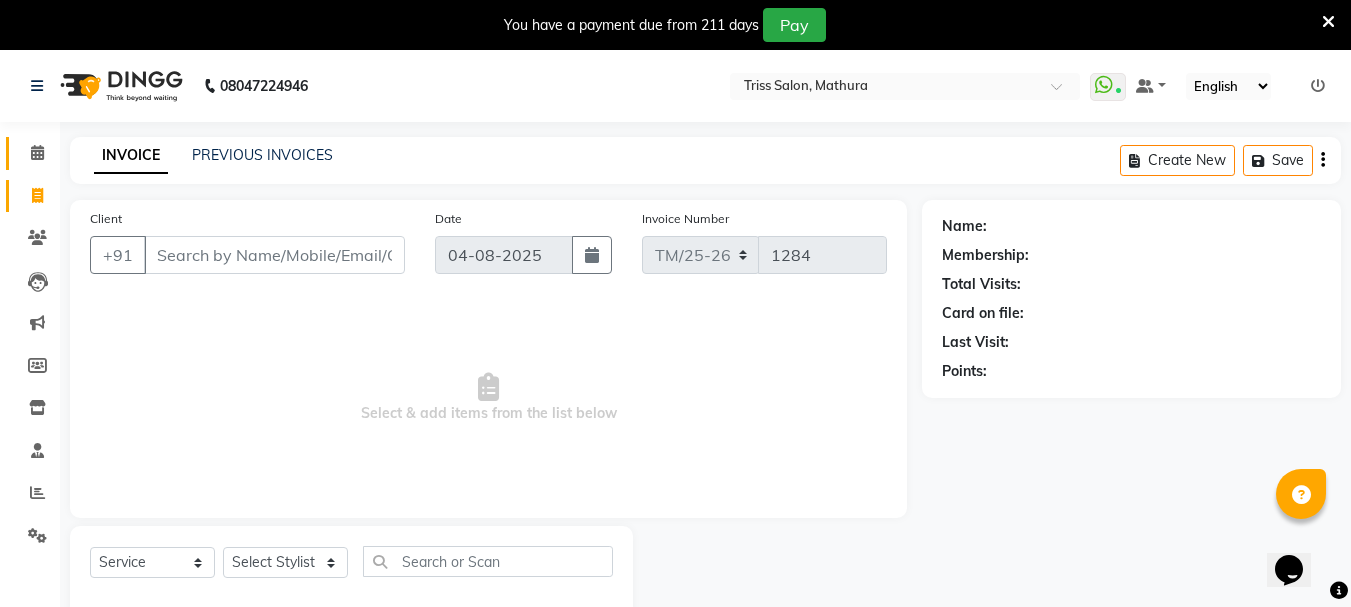 click 